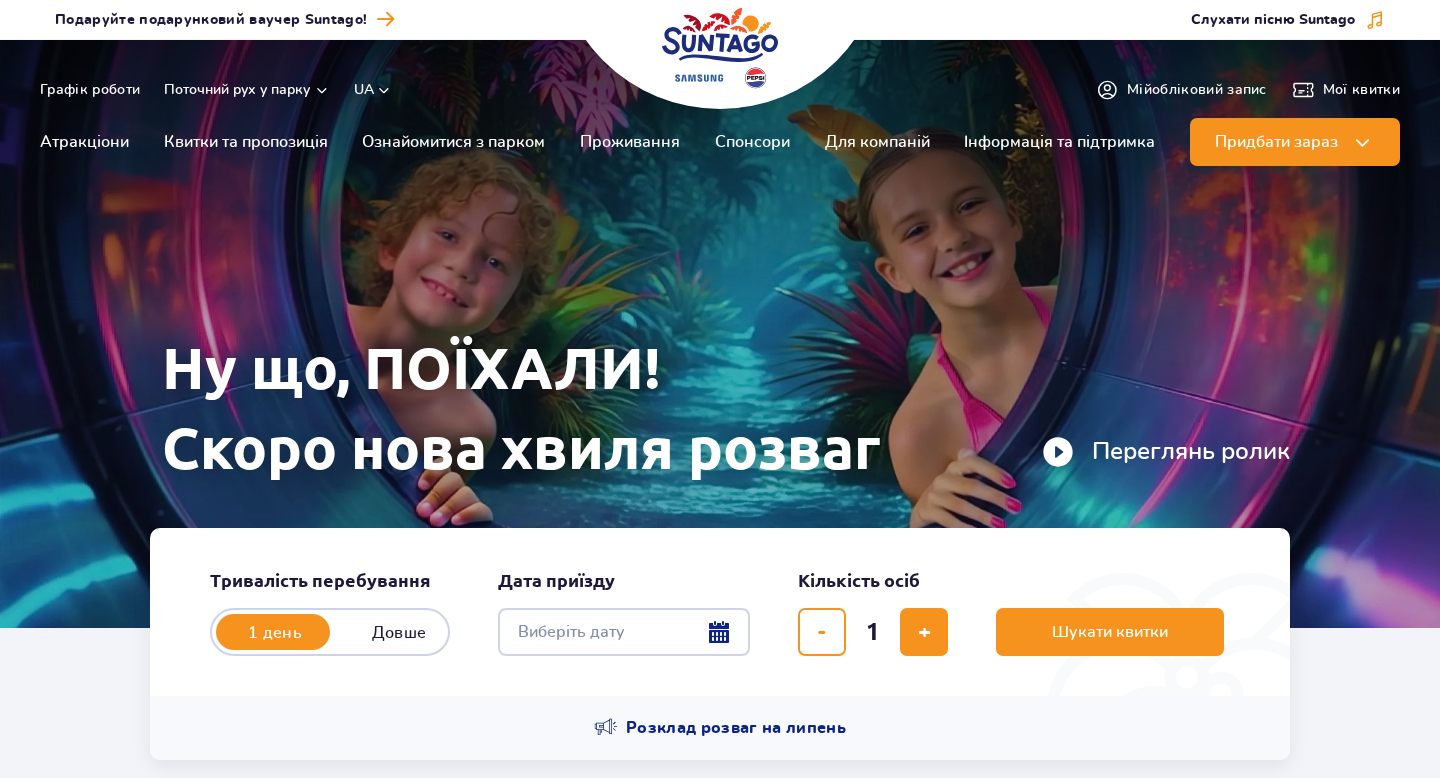 scroll, scrollTop: 0, scrollLeft: 0, axis: both 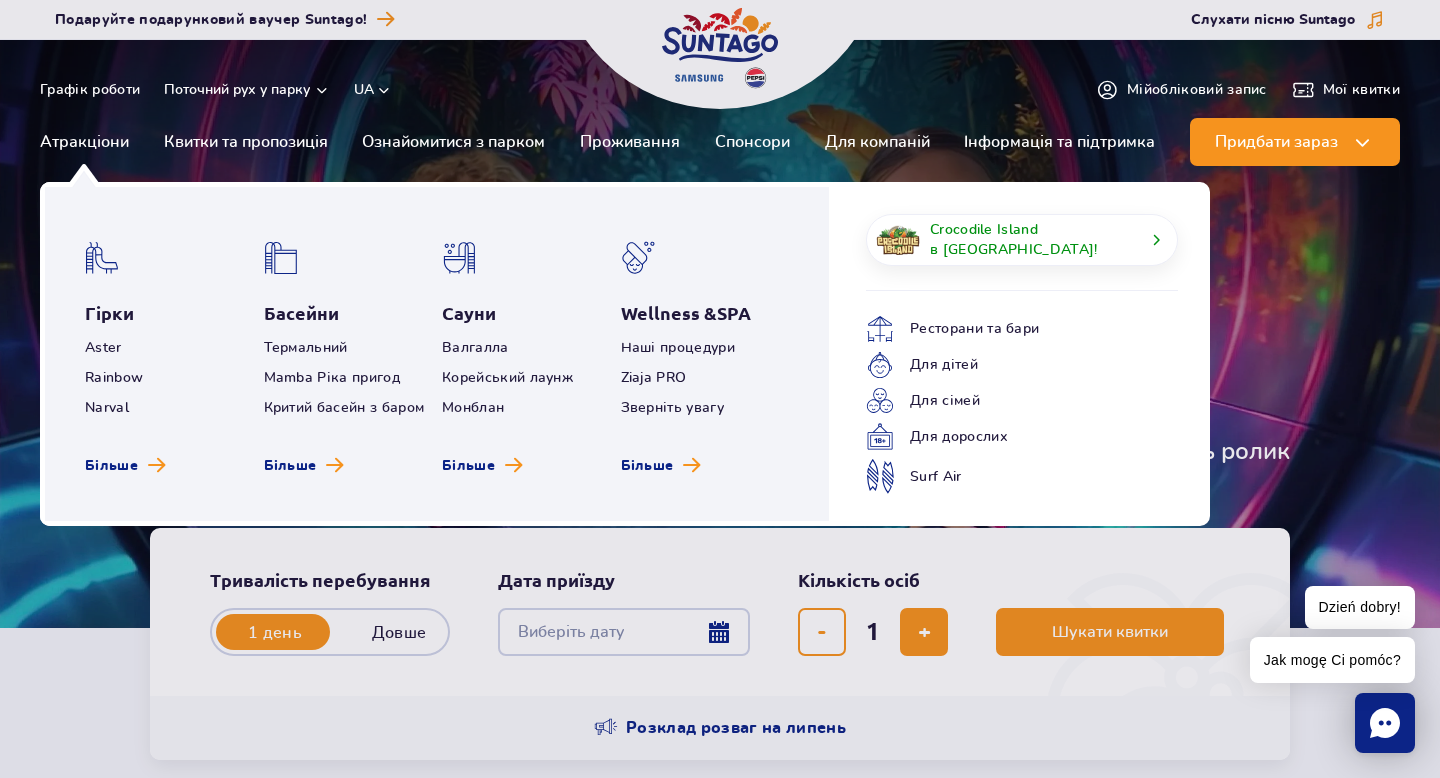 click on "Гірки
Aster
Rainbow
Narval
Більше
Басейни
Термальний
Mamba Ріка пригод
Критий басейн з баром
Більше
SPA" at bounding box center (437, 354) 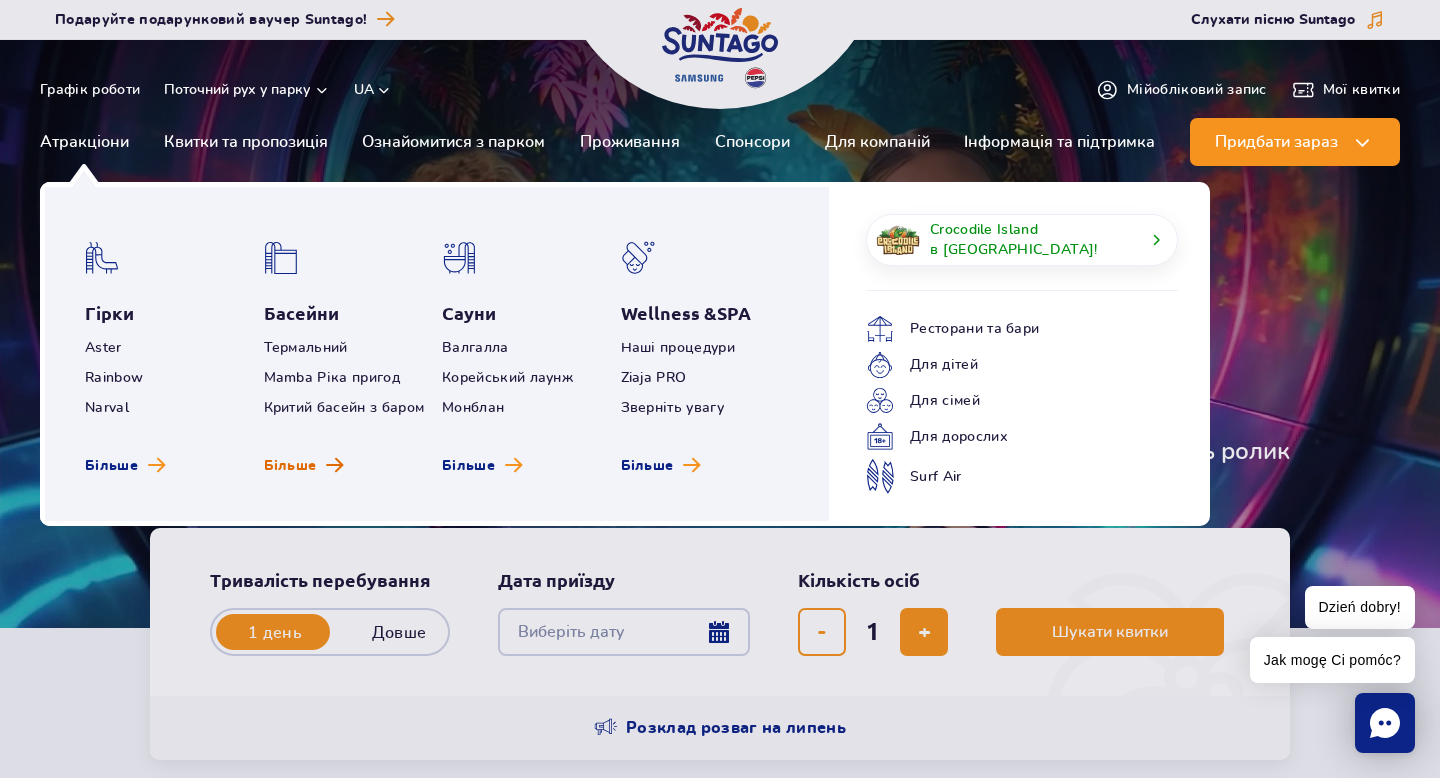 click on "Більше" at bounding box center (290, 466) 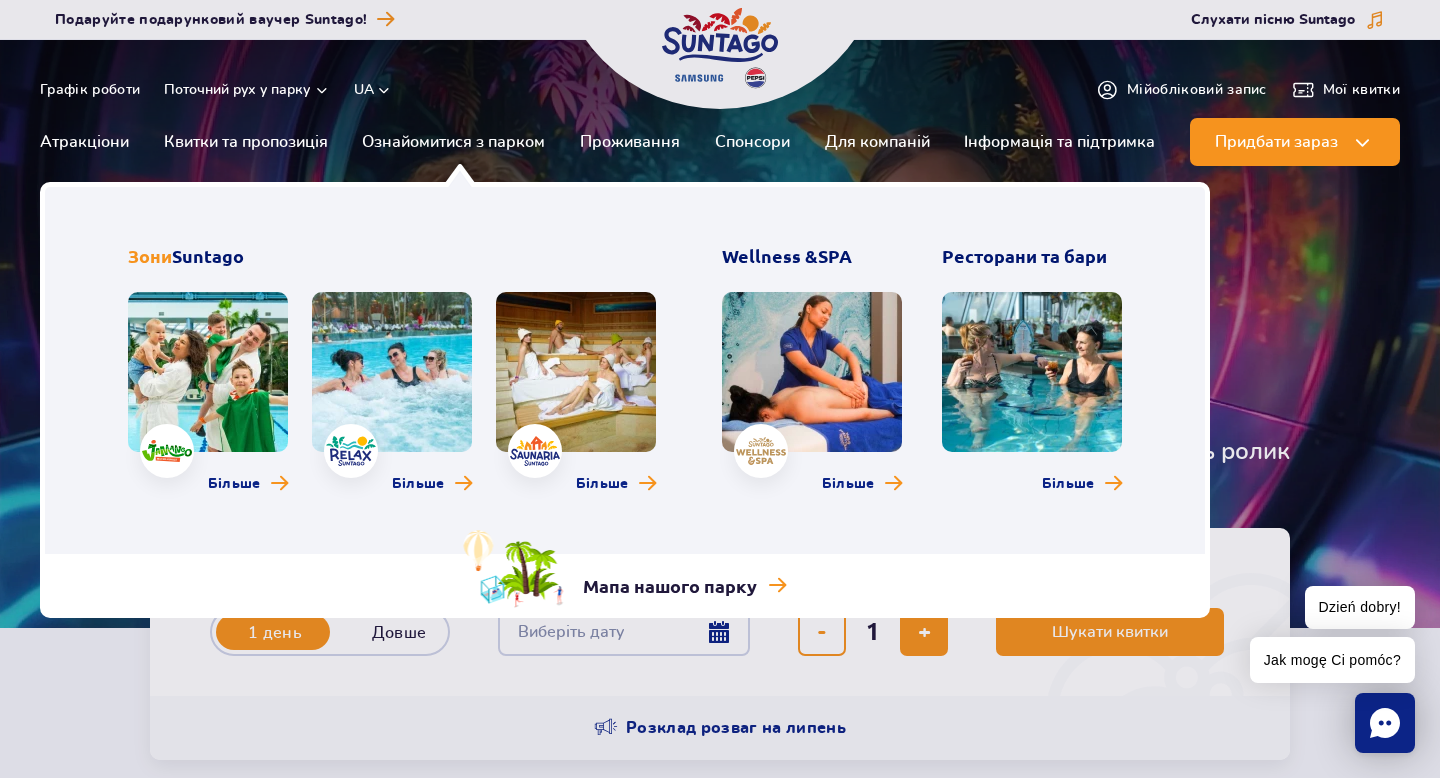 click at bounding box center (392, 372) 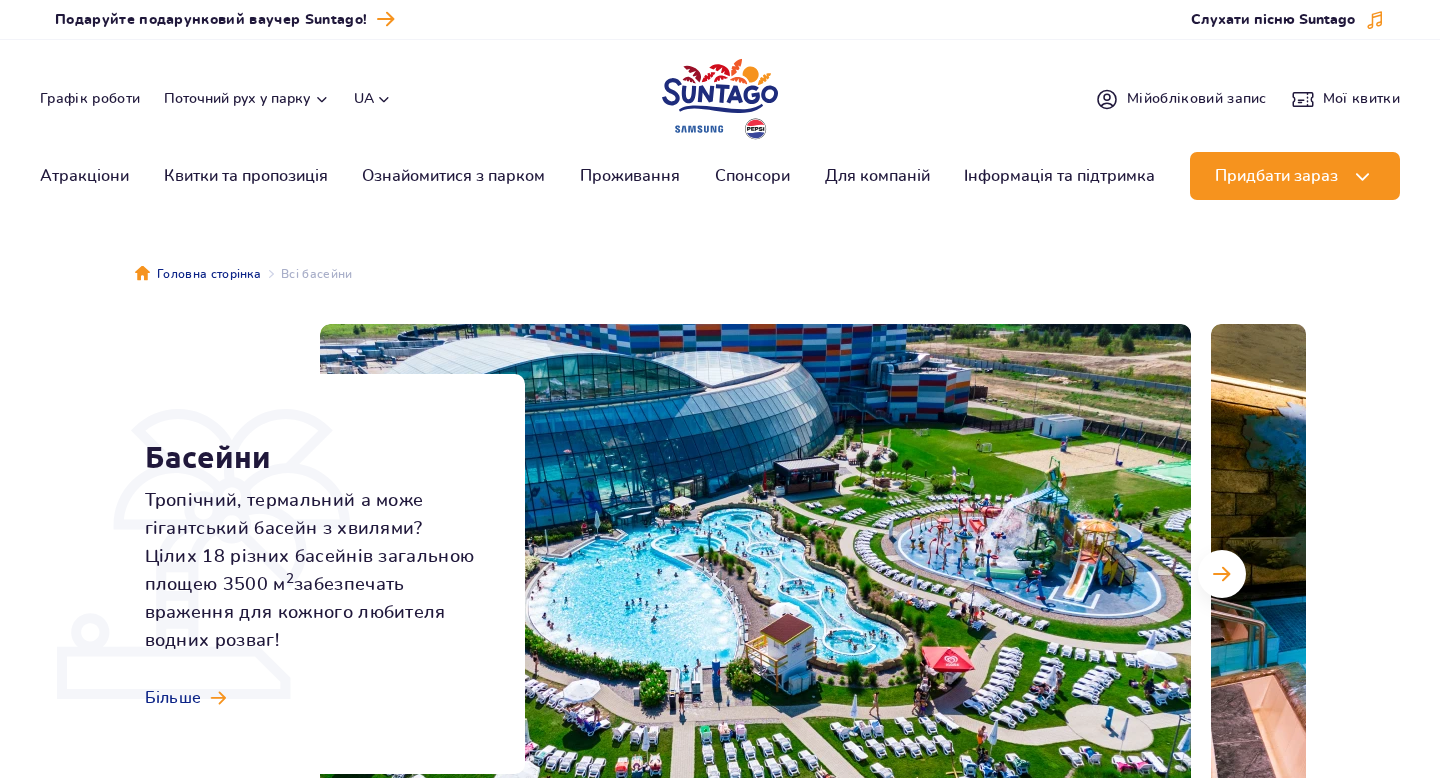 scroll, scrollTop: 0, scrollLeft: 0, axis: both 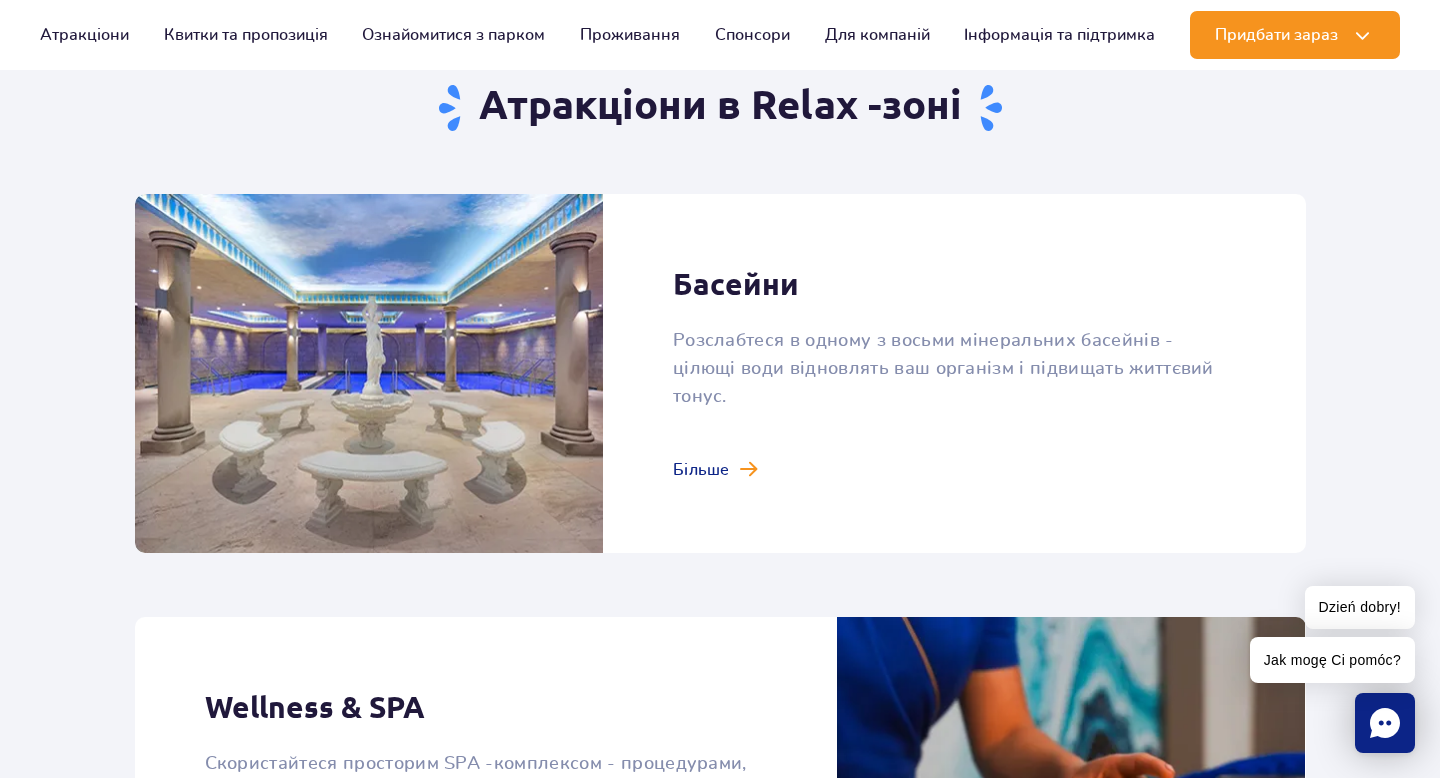 click at bounding box center (720, 373) 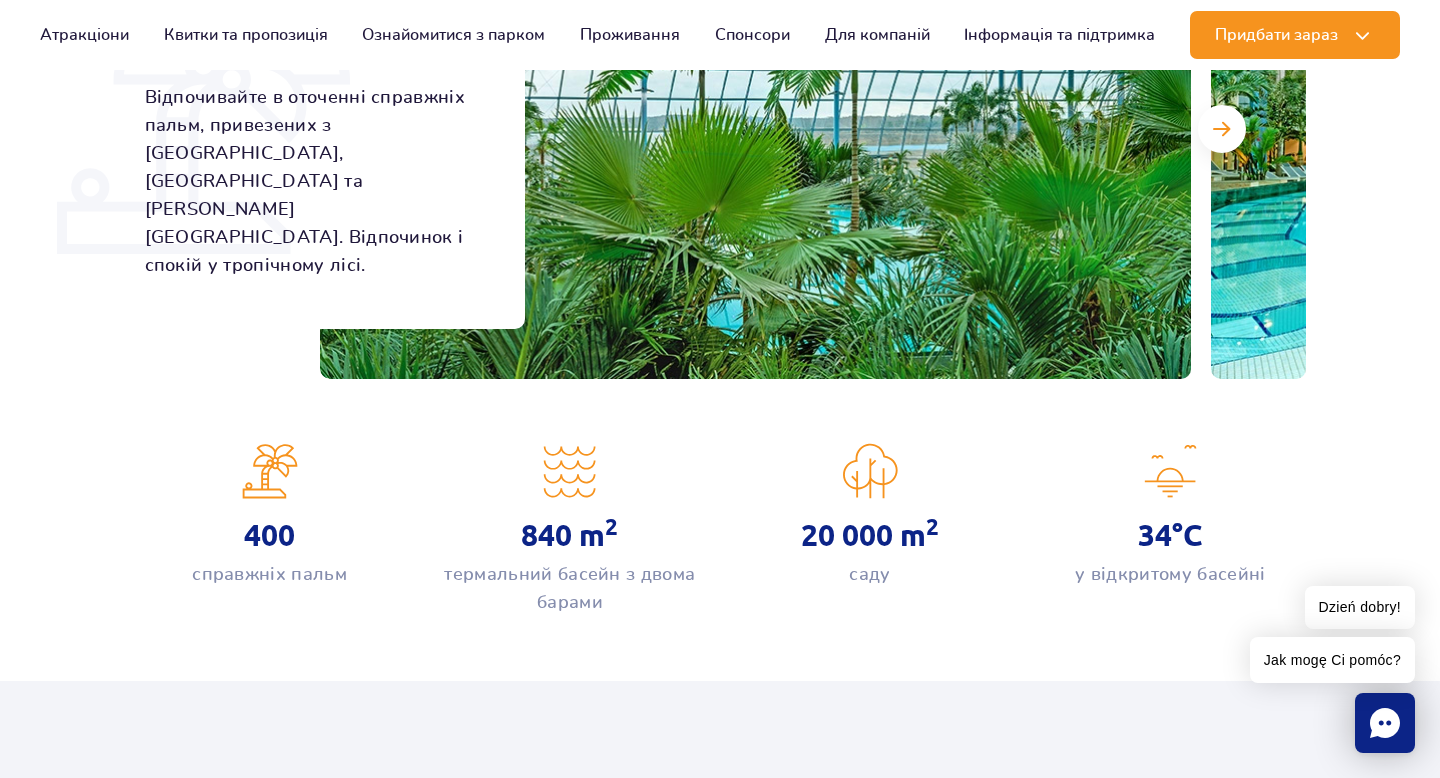scroll, scrollTop: 443, scrollLeft: 0, axis: vertical 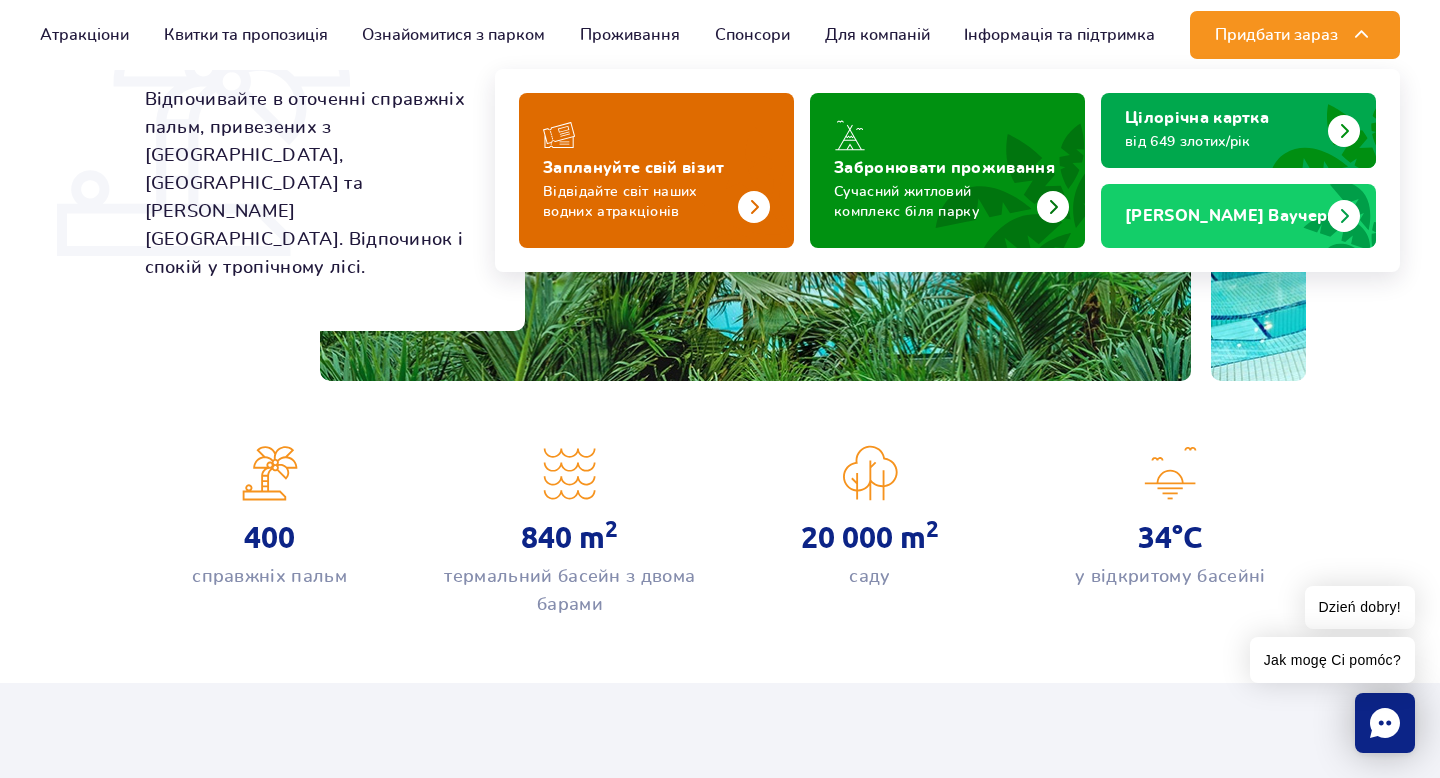 click at bounding box center [656, 170] 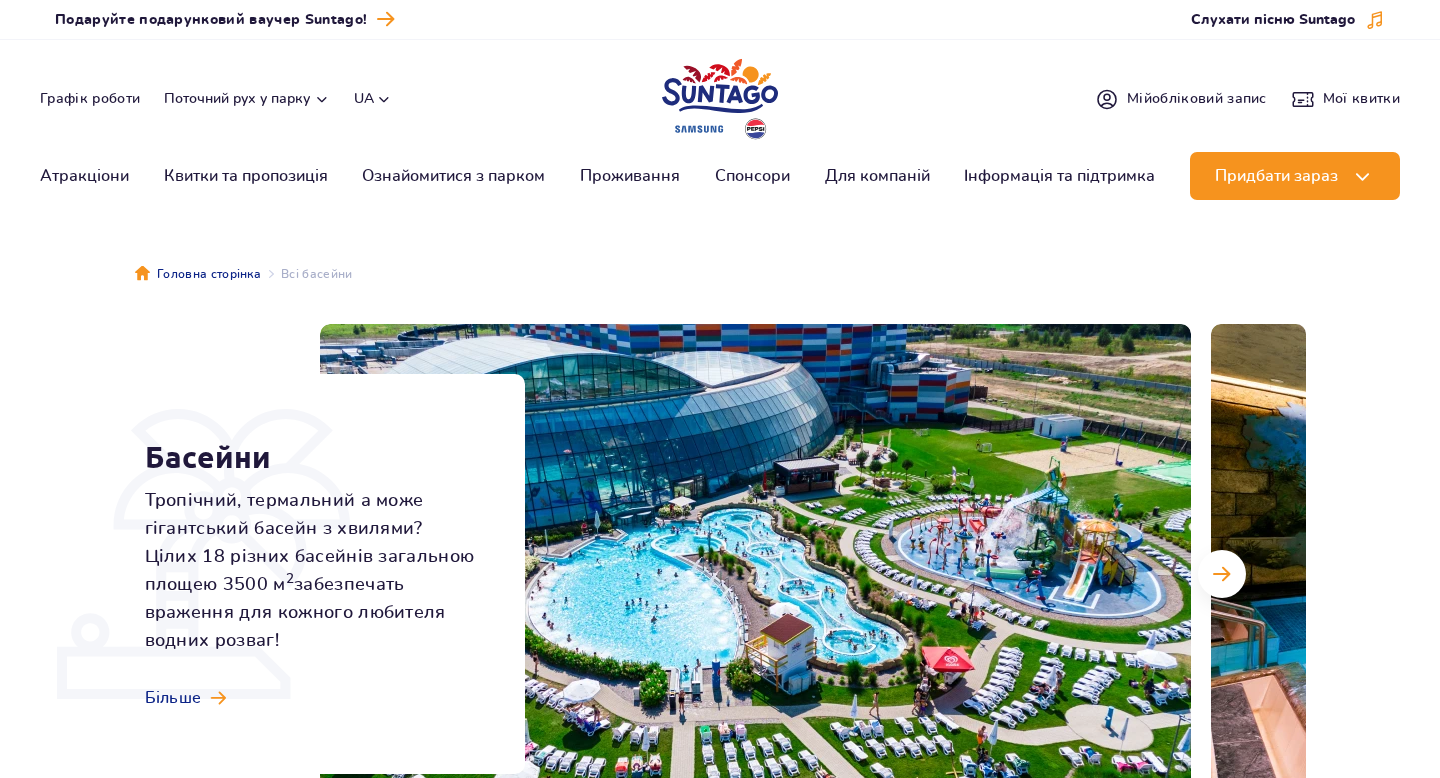 scroll, scrollTop: 0, scrollLeft: 0, axis: both 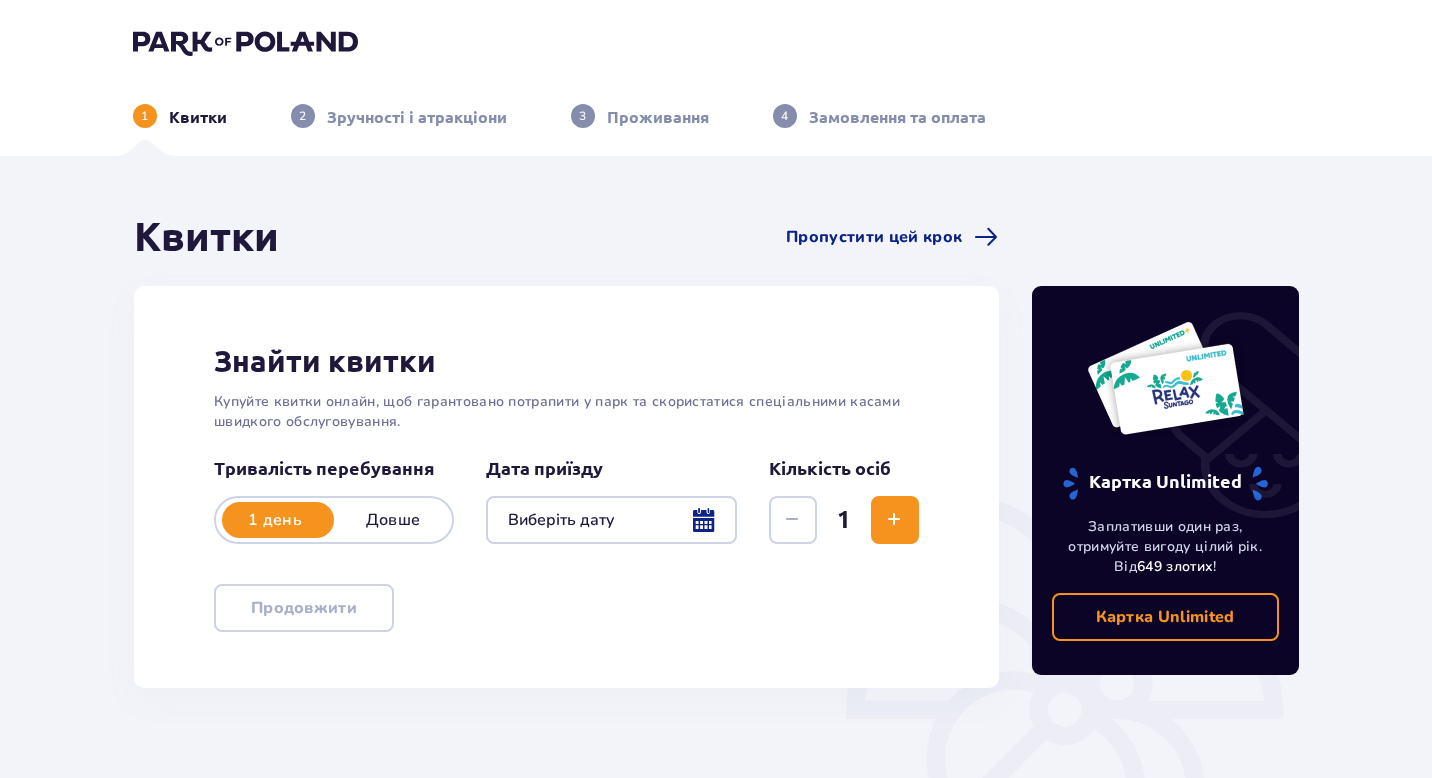 click at bounding box center (611, 520) 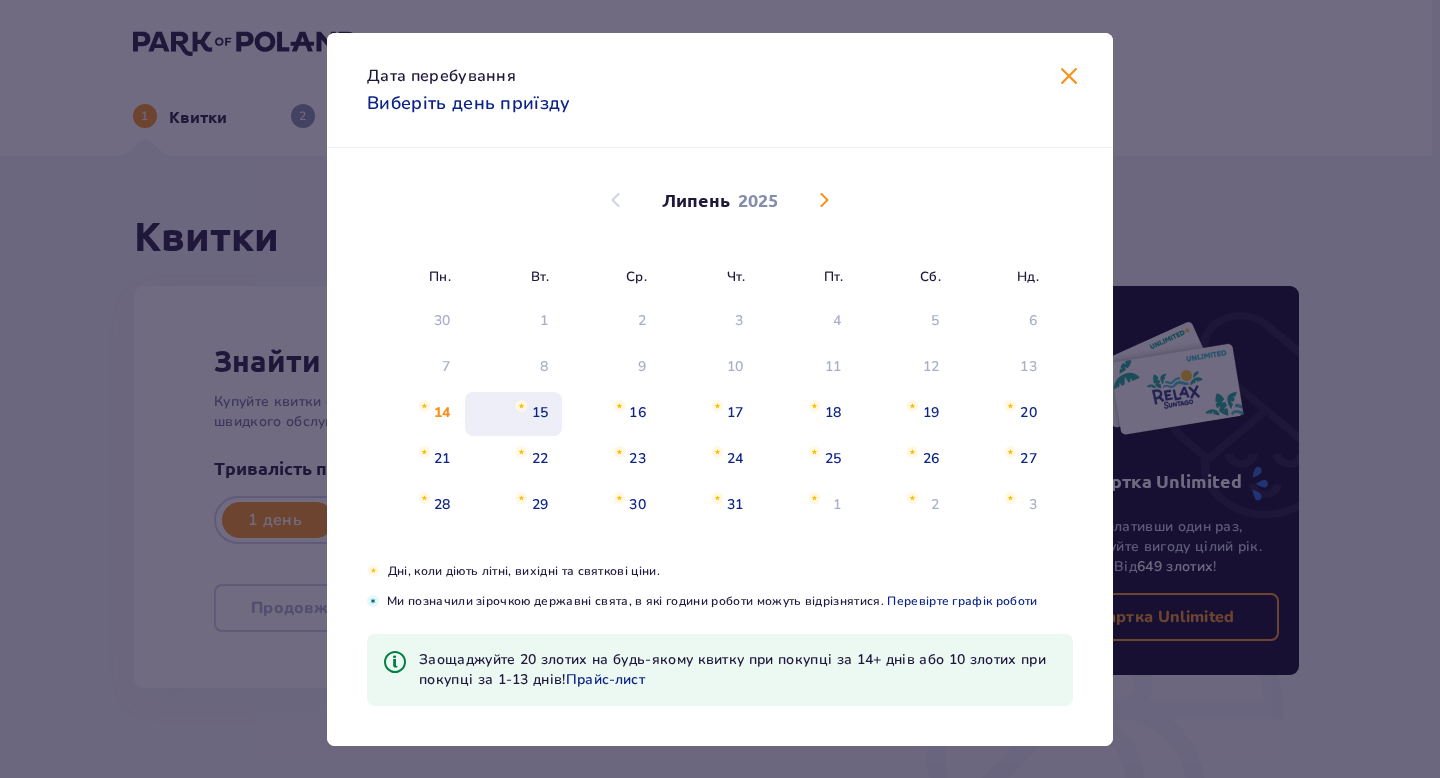 click on "15" at bounding box center [540, 413] 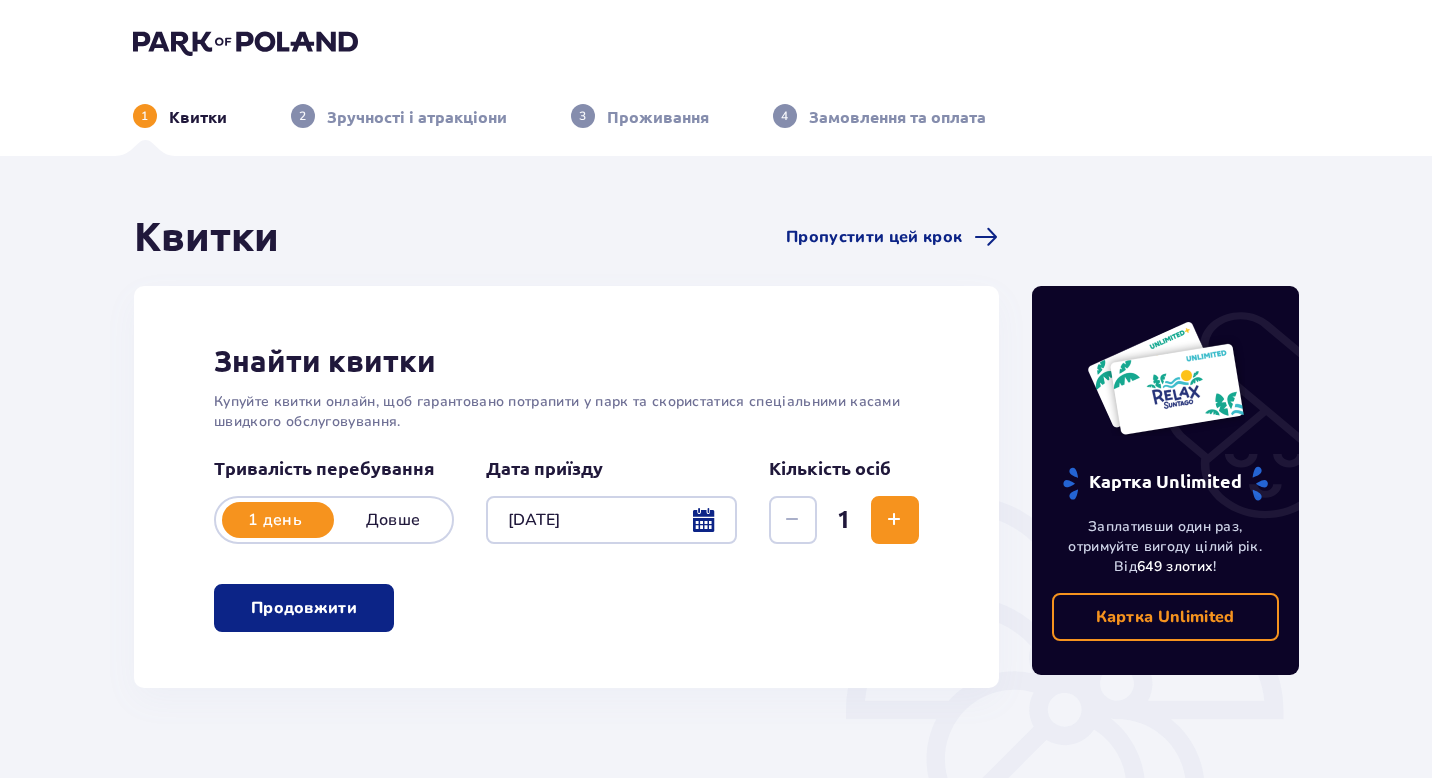 click at bounding box center [894, 520] 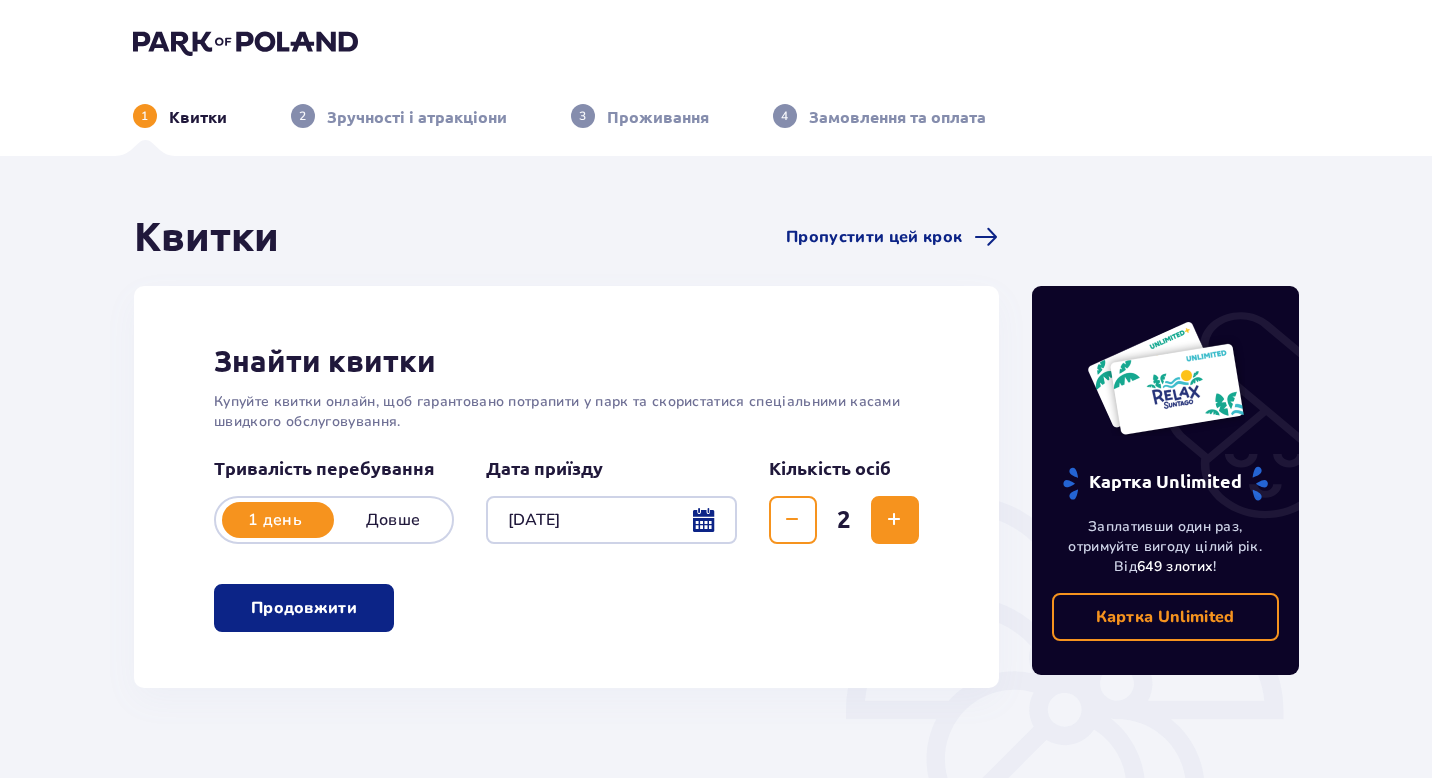 scroll, scrollTop: 261, scrollLeft: 0, axis: vertical 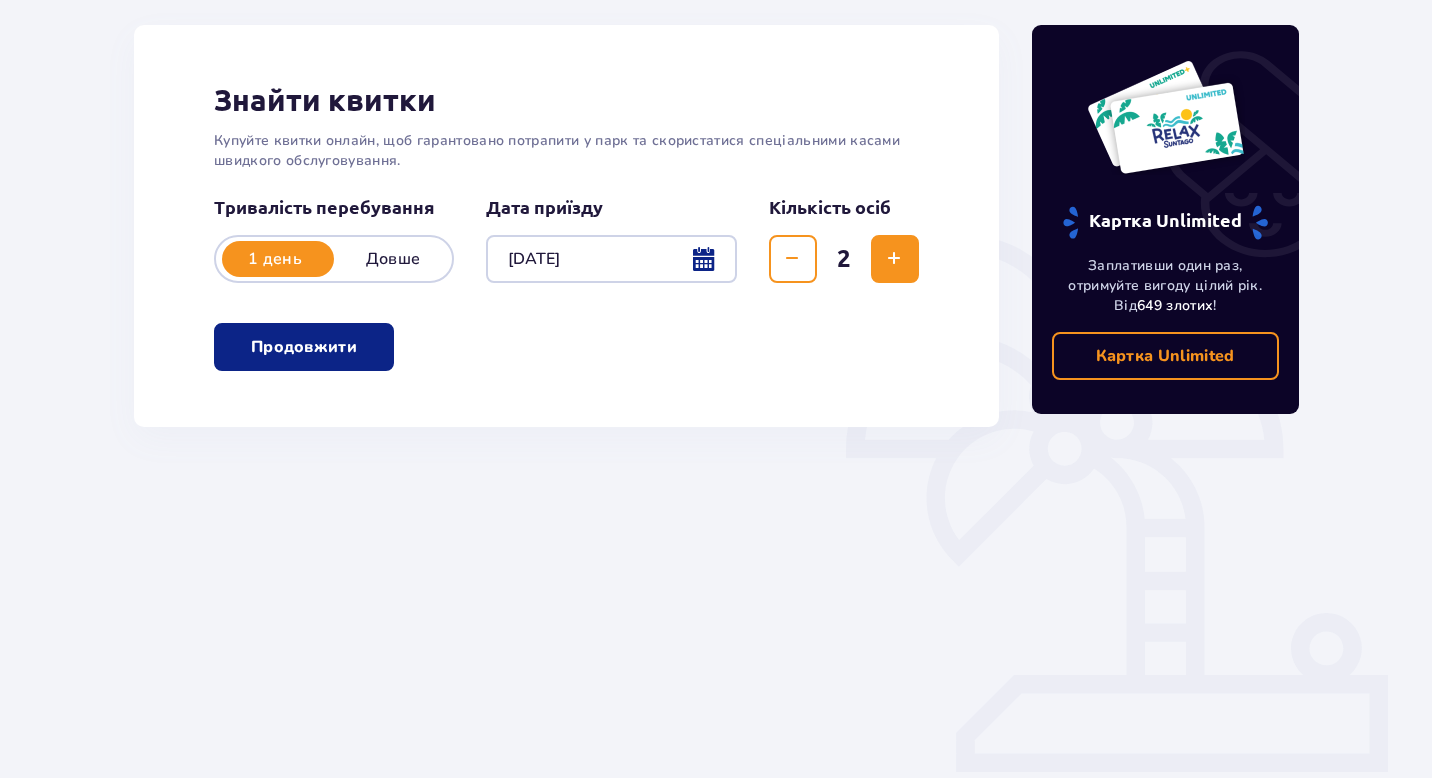 click on "Продовжити" at bounding box center (304, 347) 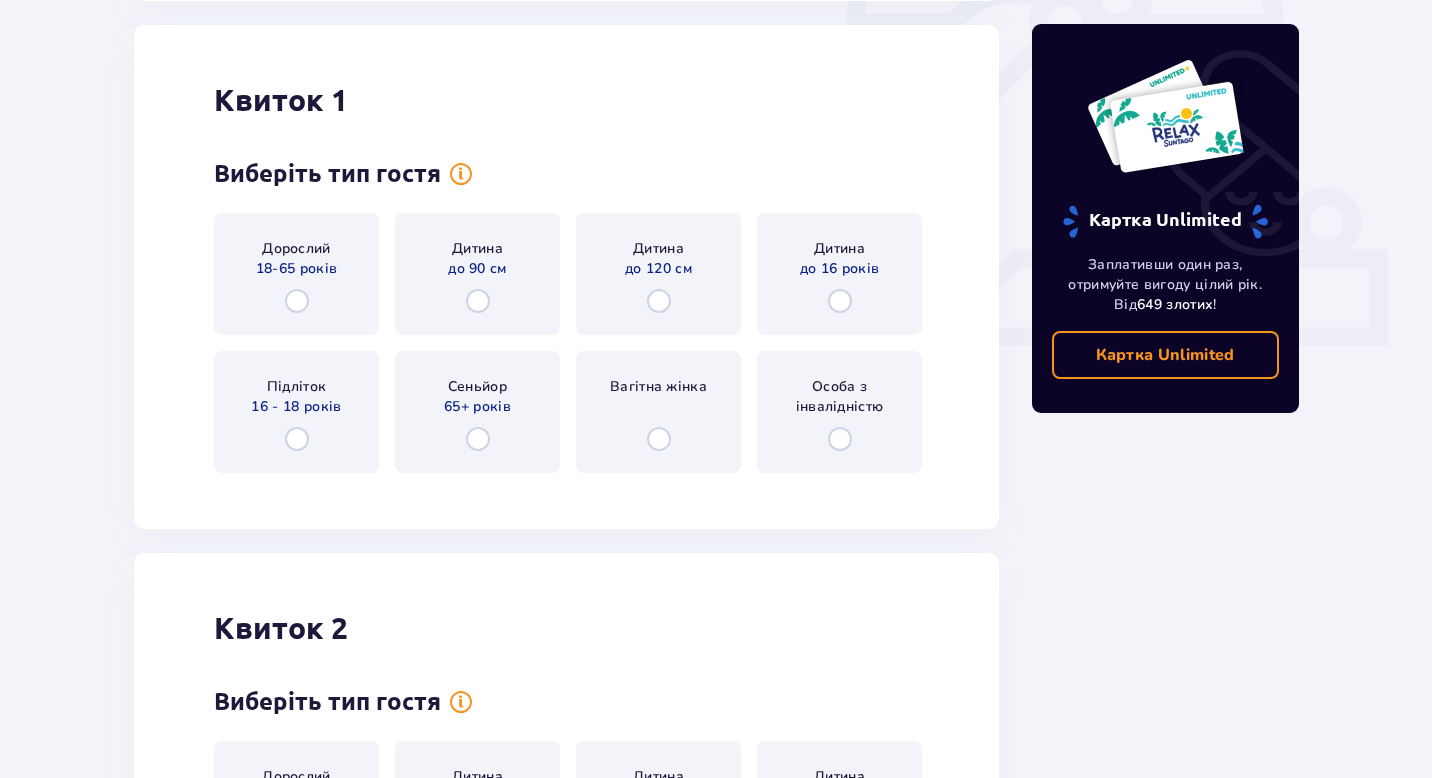 scroll, scrollTop: 688, scrollLeft: 0, axis: vertical 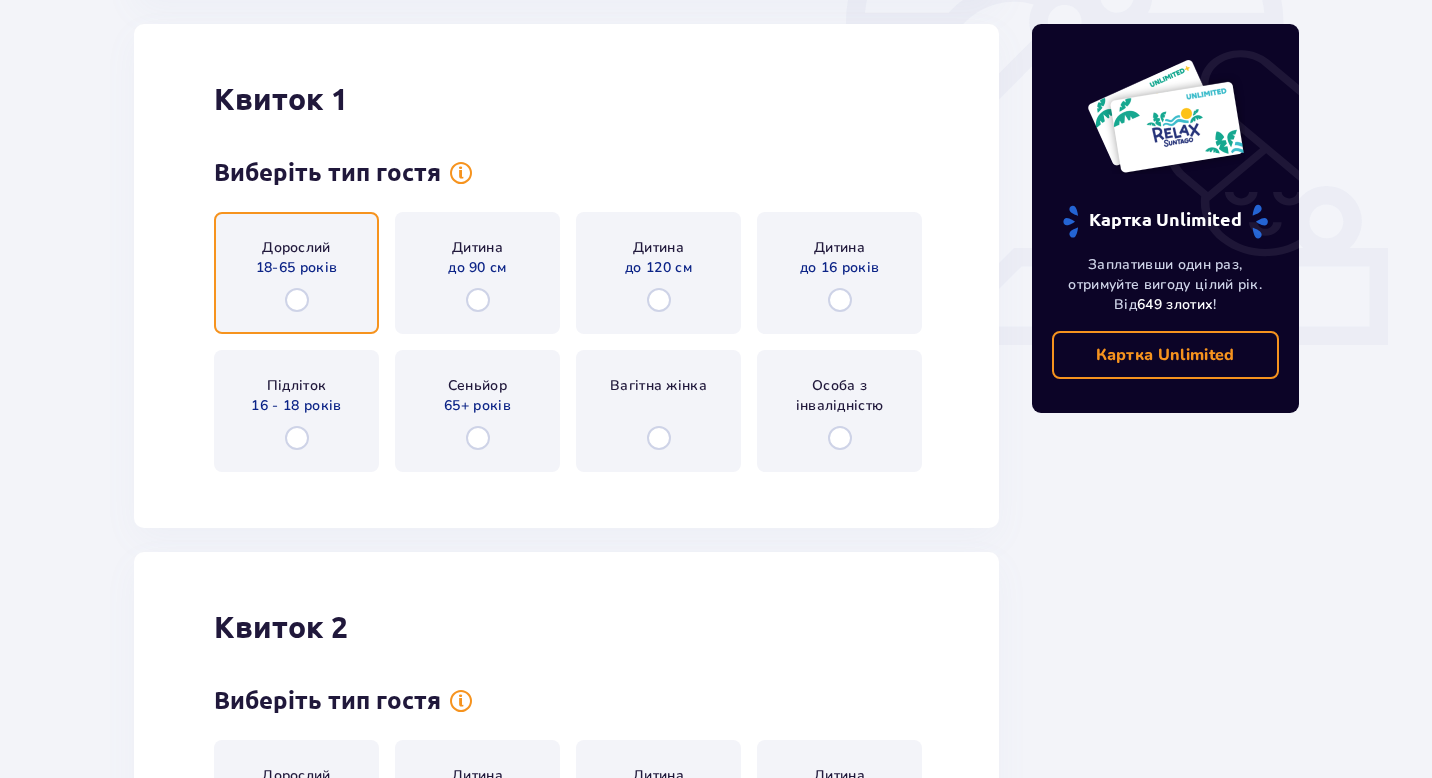 click at bounding box center (297, 300) 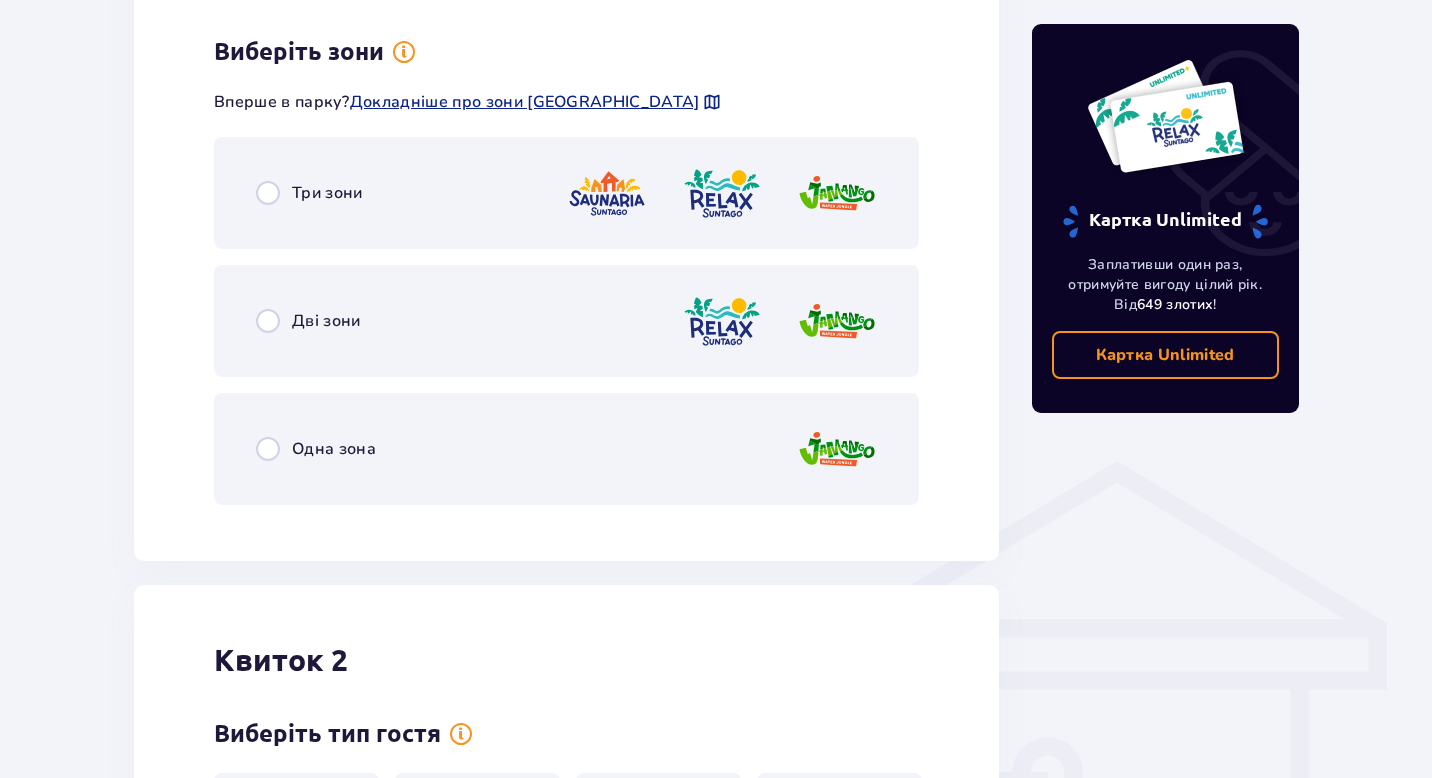 scroll, scrollTop: 1176, scrollLeft: 0, axis: vertical 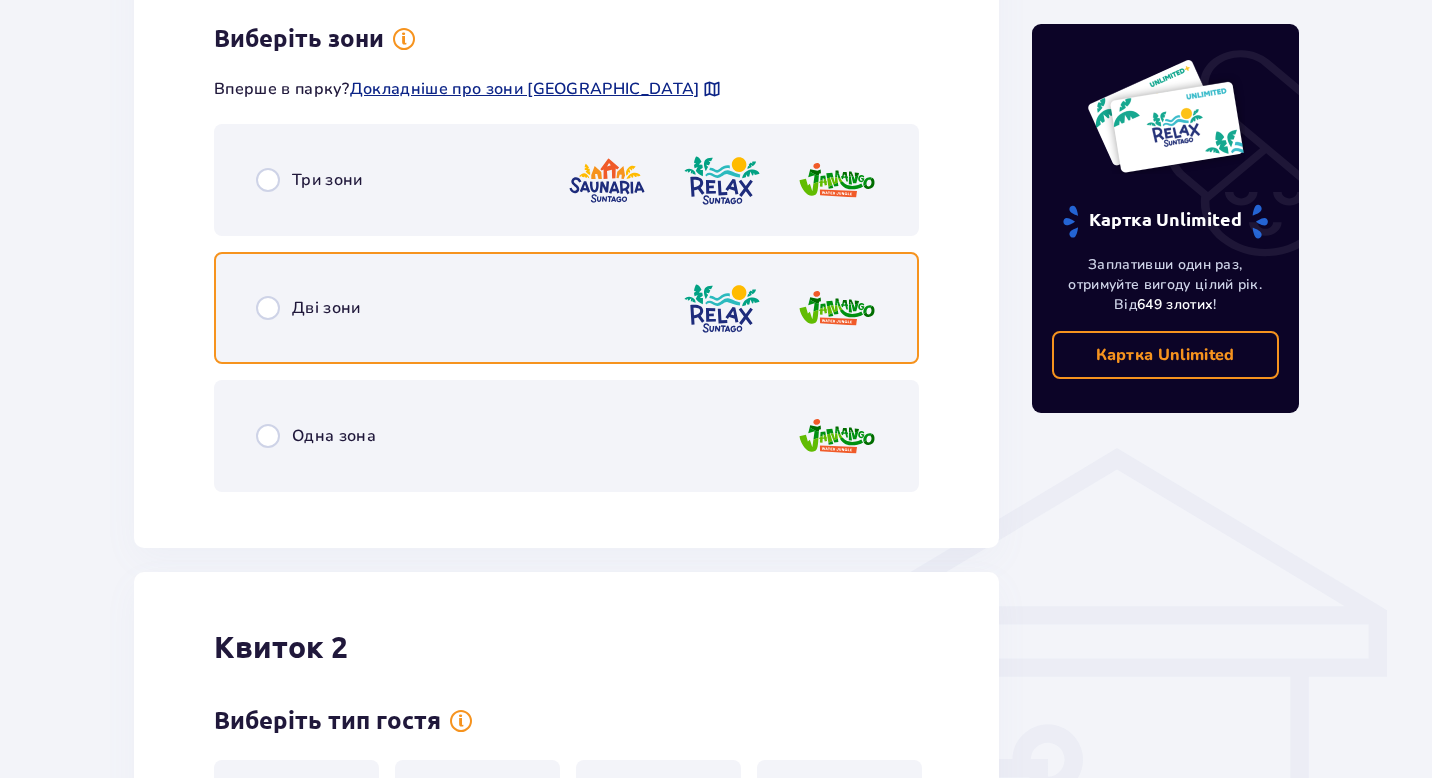 click at bounding box center (268, 308) 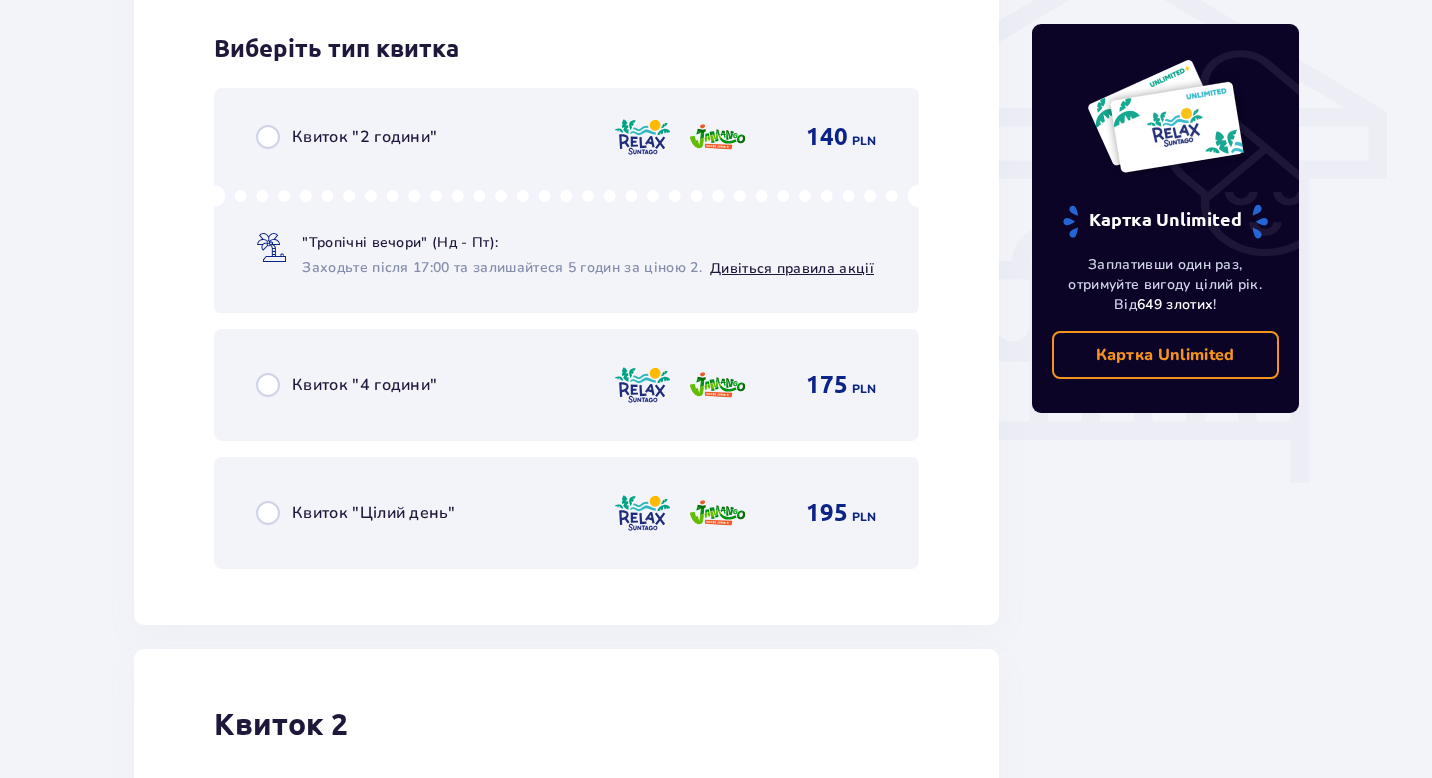 scroll, scrollTop: 1684, scrollLeft: 0, axis: vertical 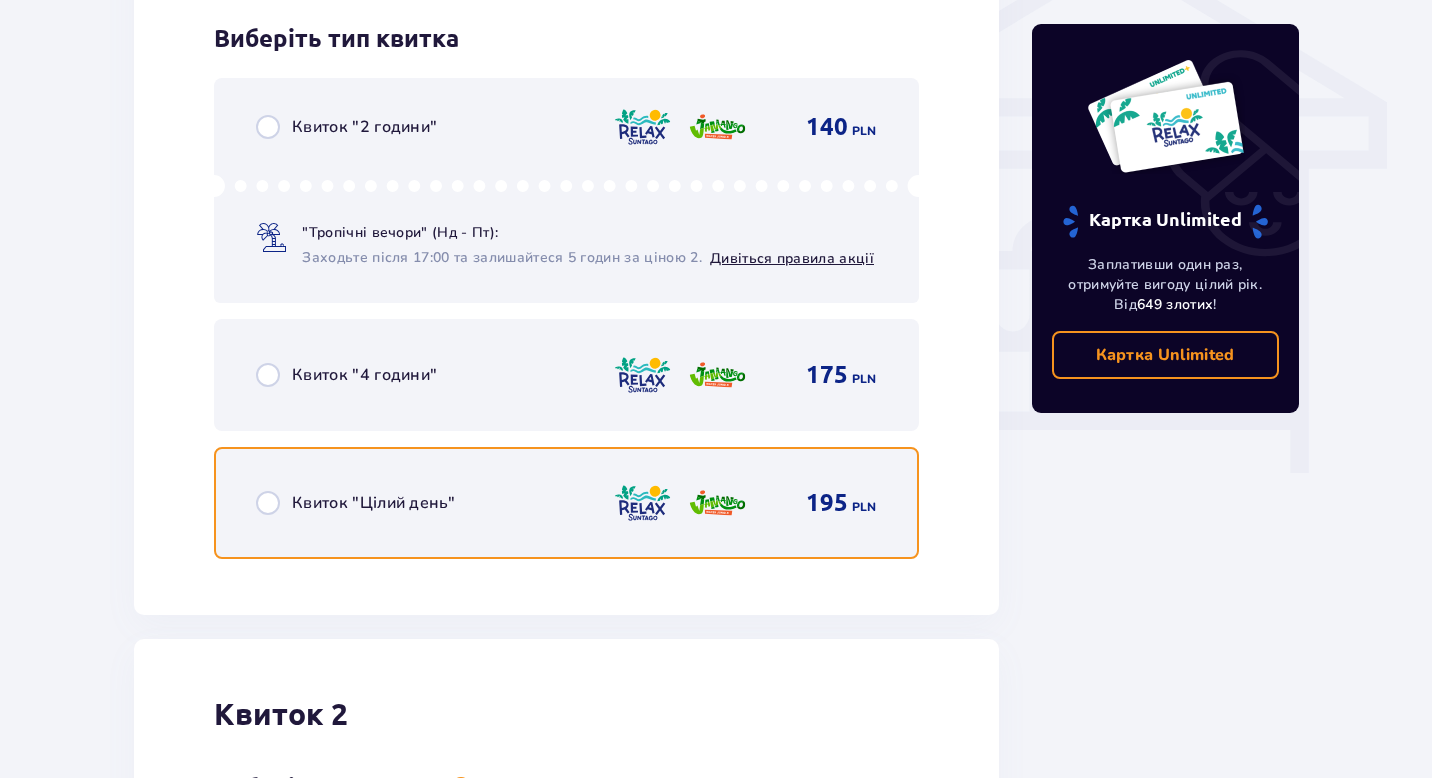 click at bounding box center [268, 503] 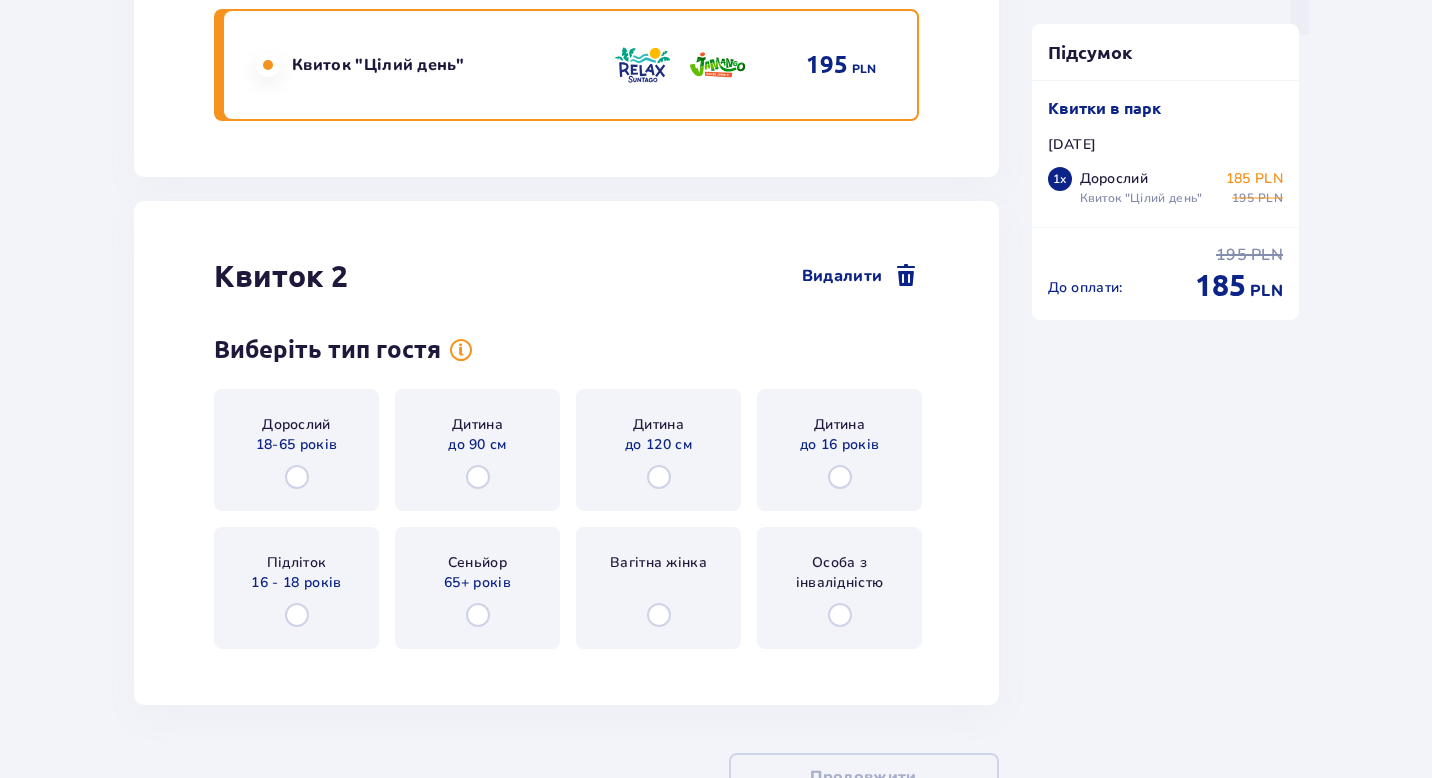 scroll, scrollTop: 2125, scrollLeft: 0, axis: vertical 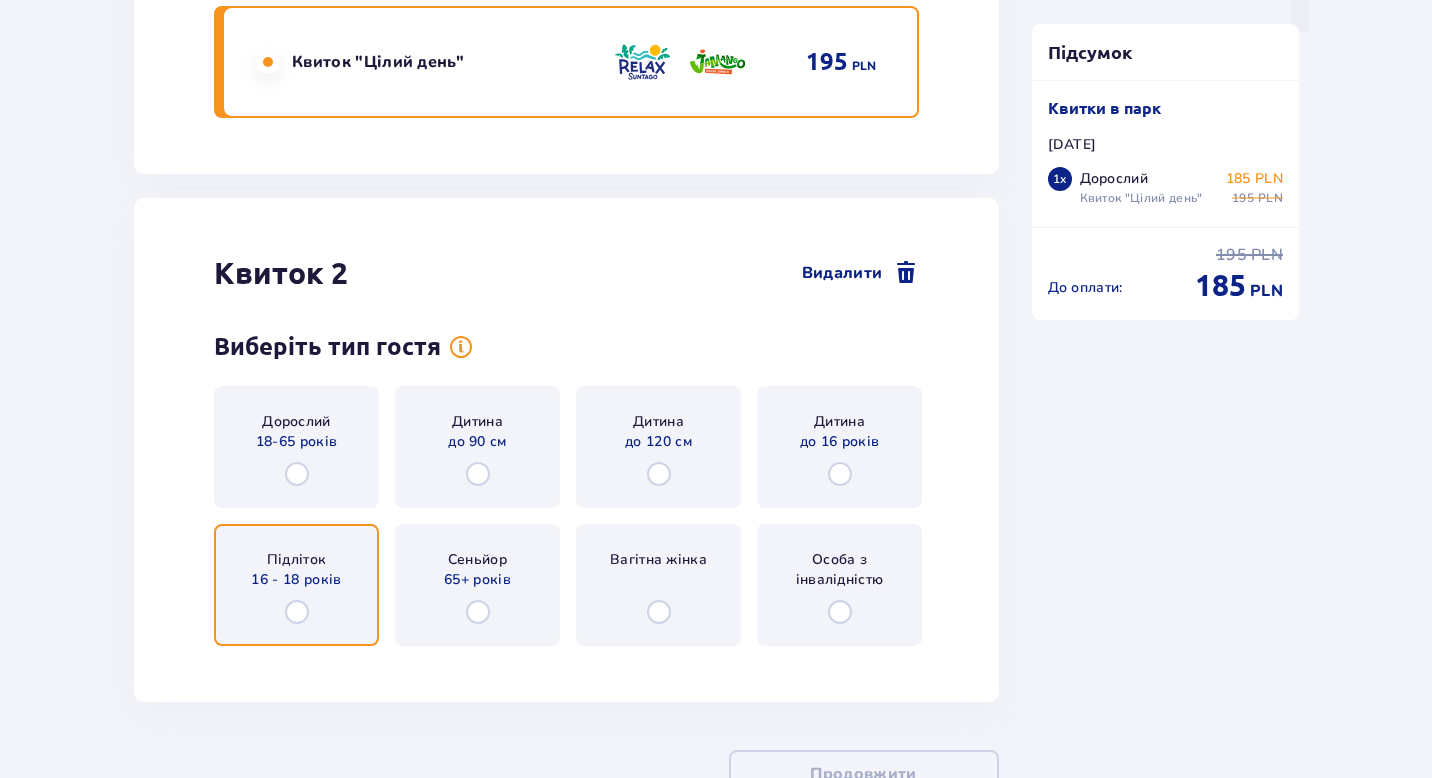 click at bounding box center (297, 612) 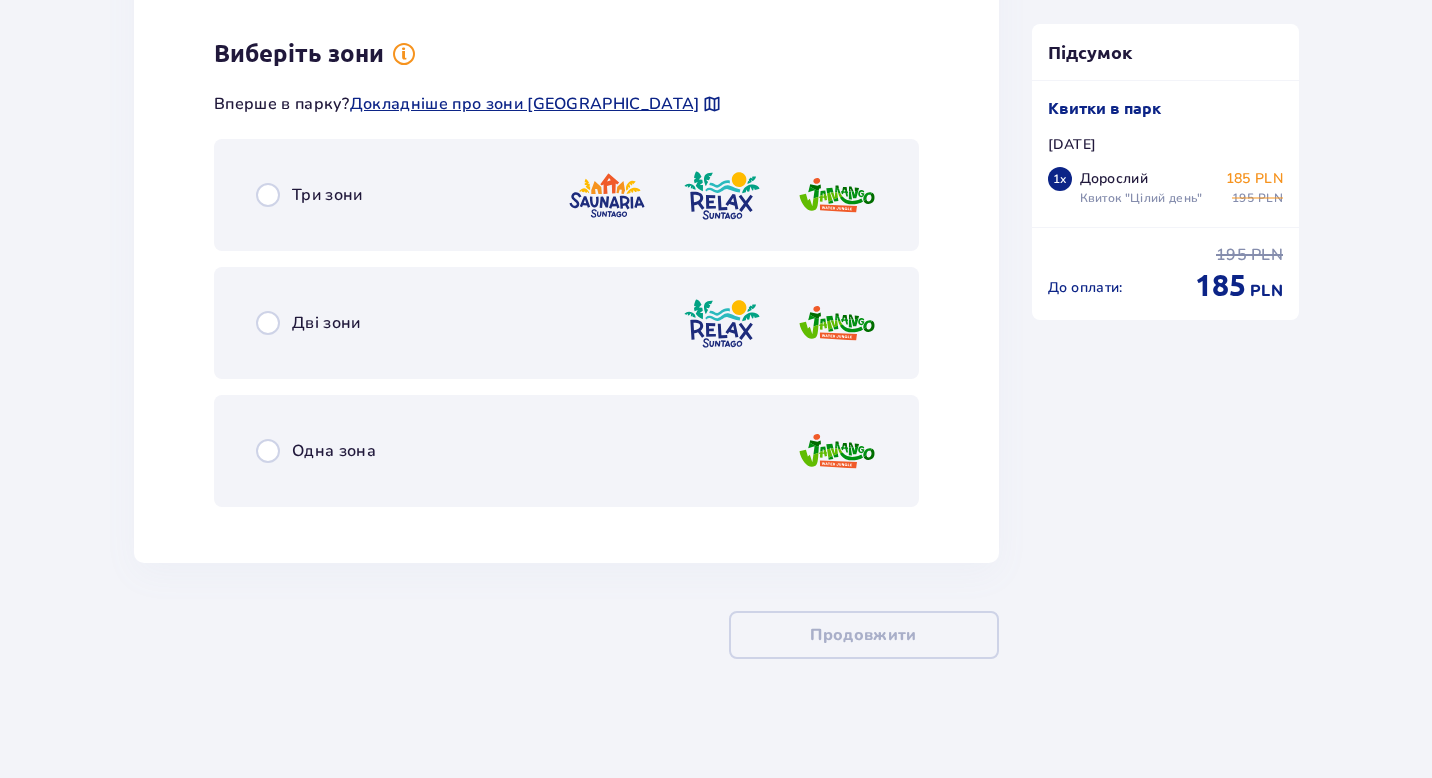 scroll, scrollTop: 2773, scrollLeft: 0, axis: vertical 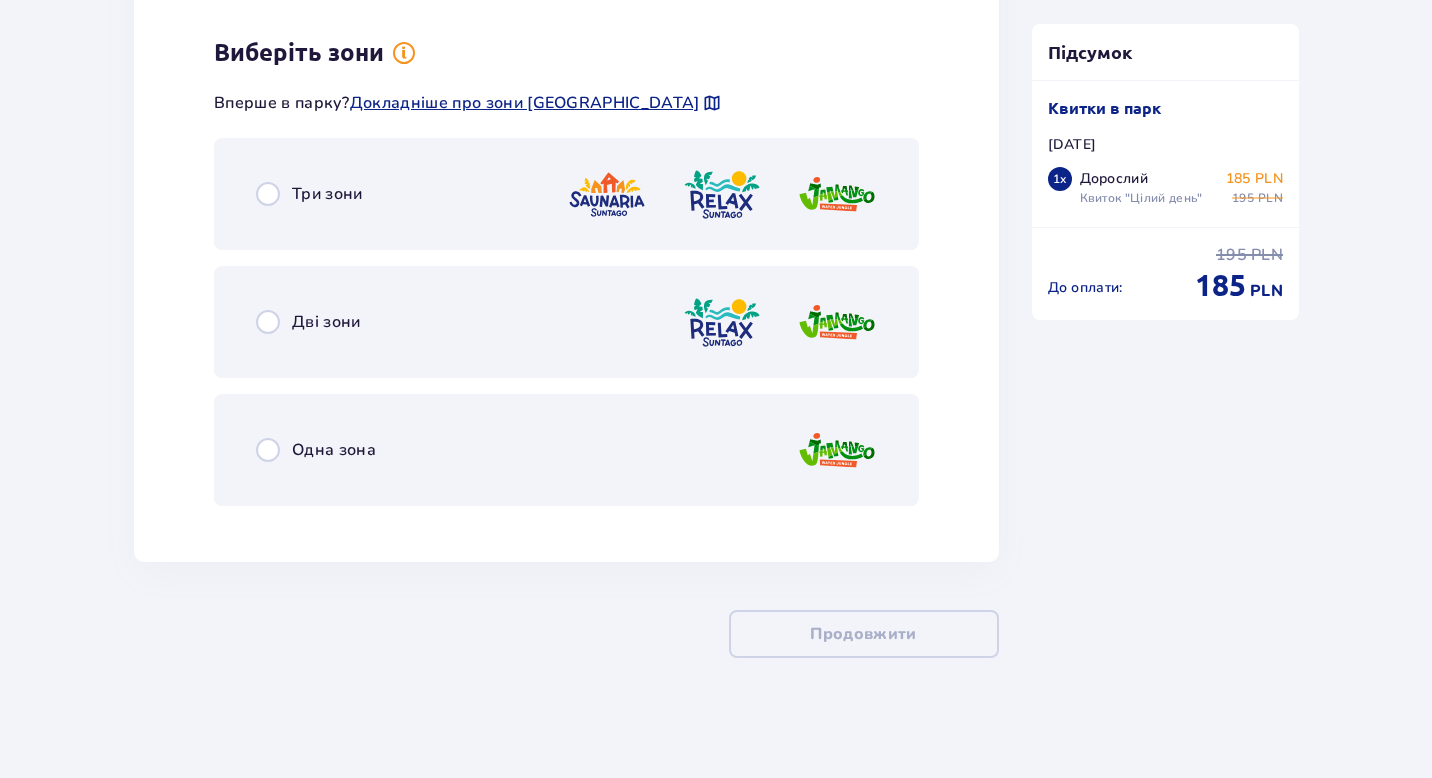 click on "Дві зони" at bounding box center [566, 322] 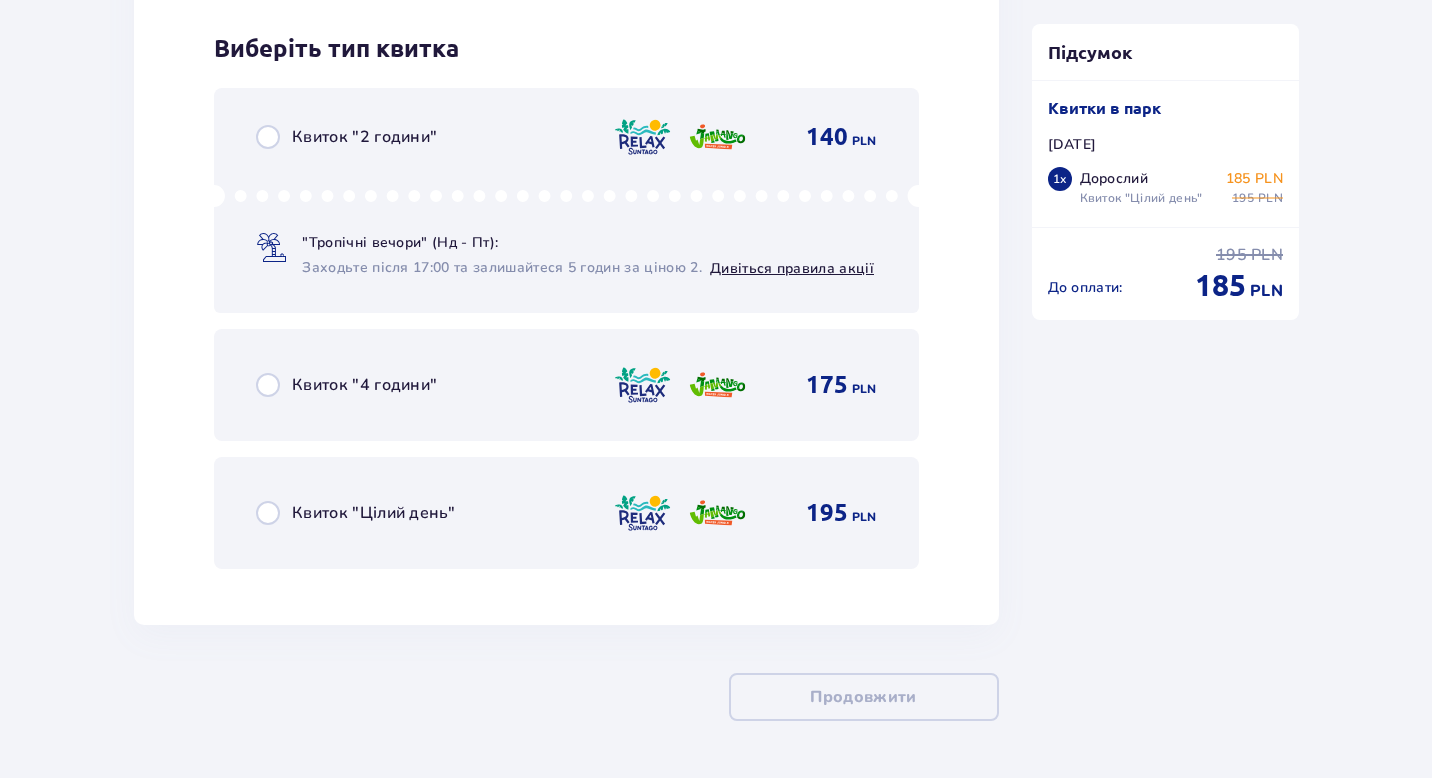 scroll, scrollTop: 3295, scrollLeft: 0, axis: vertical 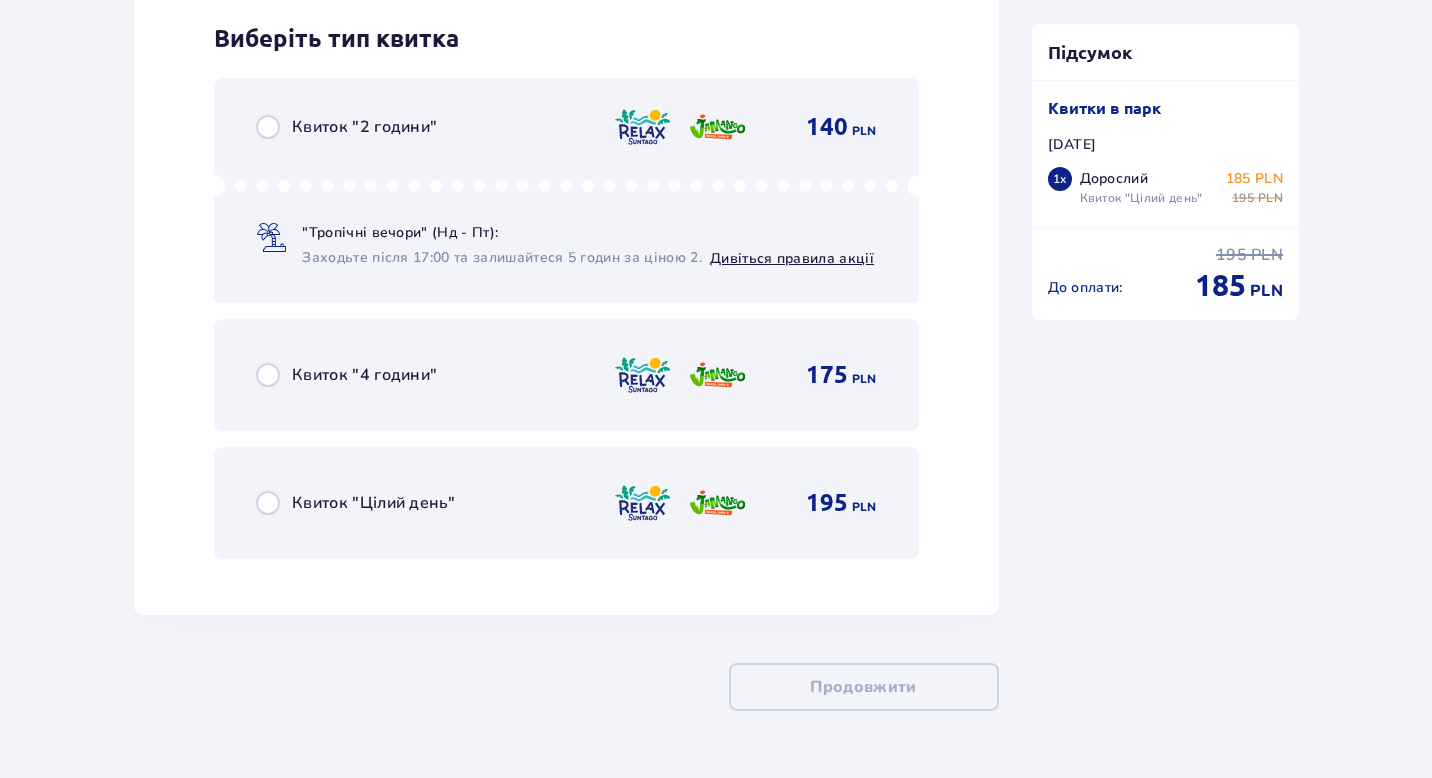 click on "Квиток "Цілий день"" at bounding box center (373, 503) 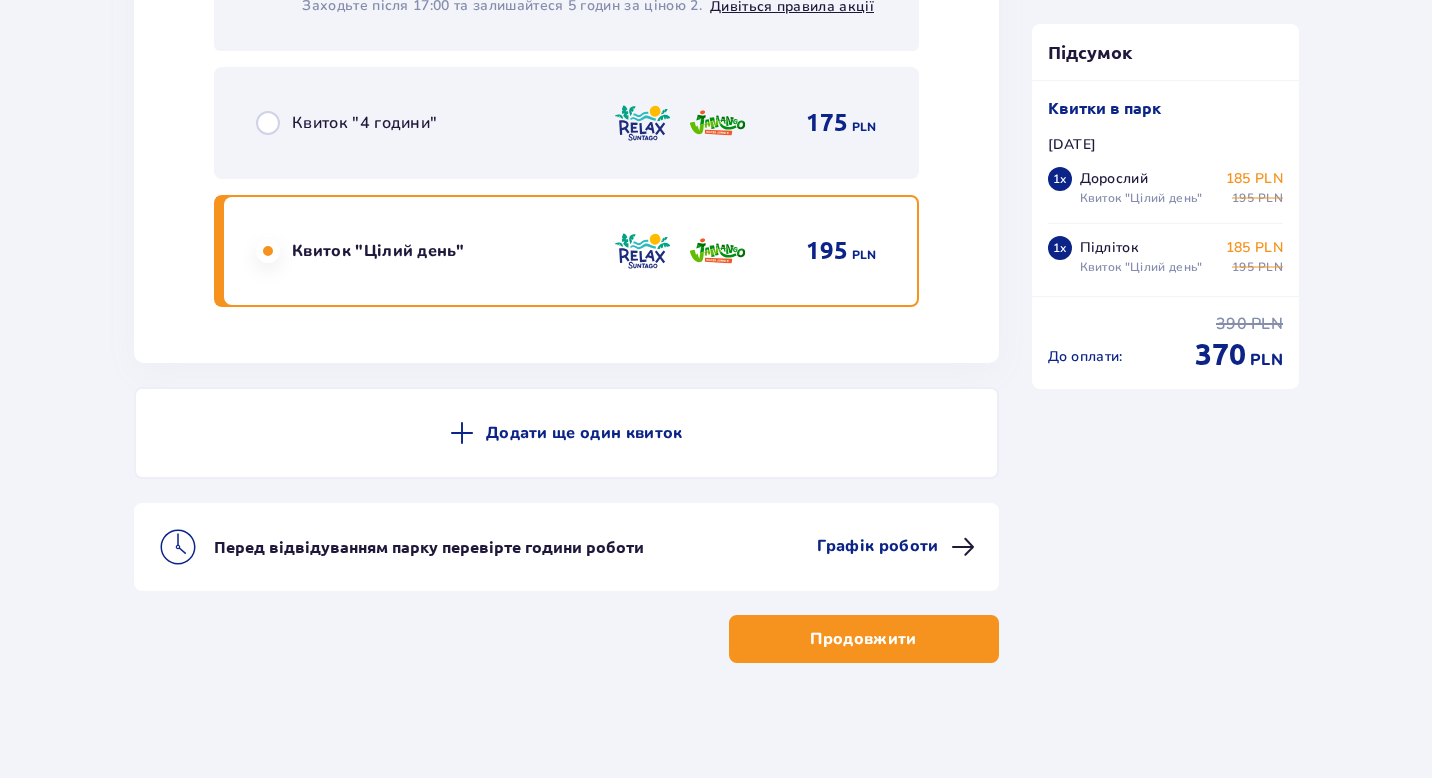 scroll, scrollTop: 3552, scrollLeft: 0, axis: vertical 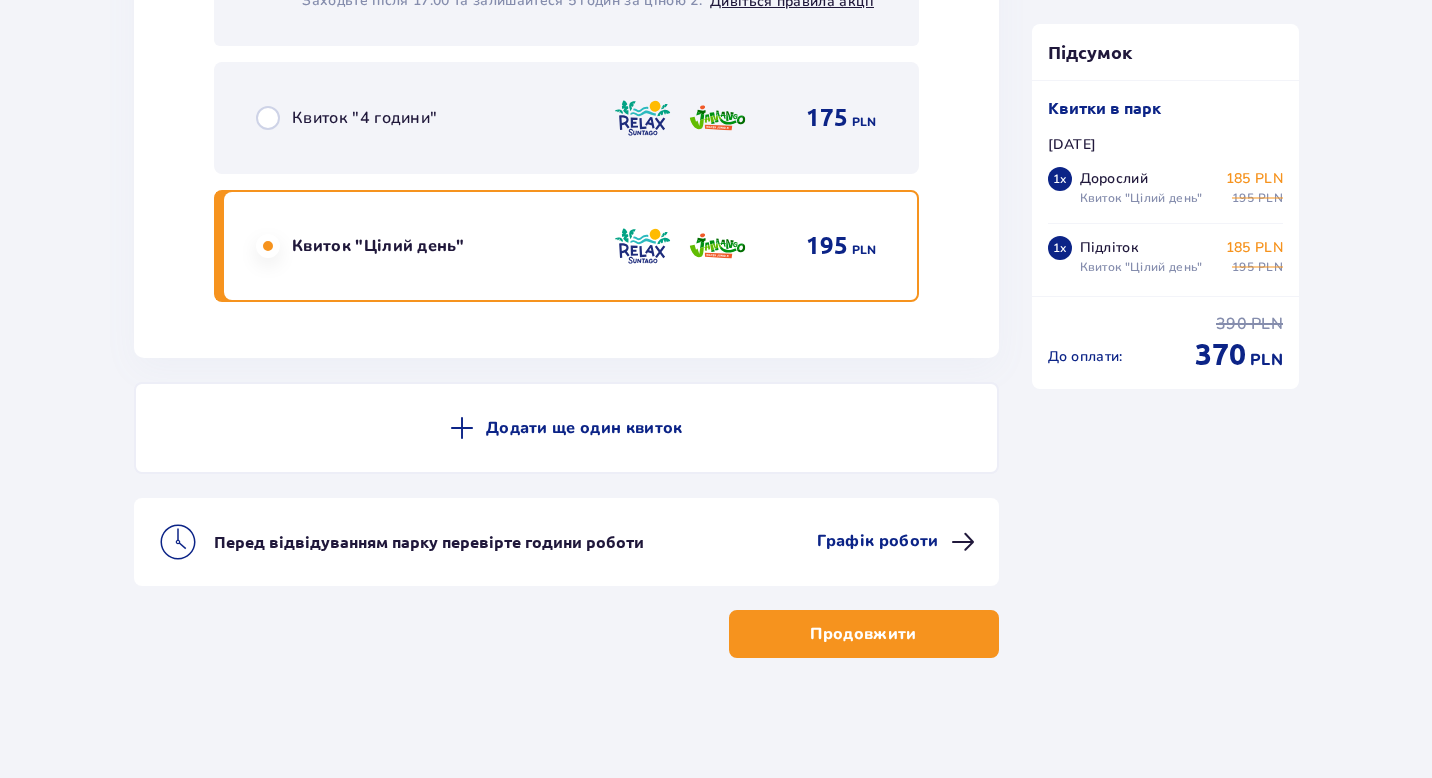click on "Продовжити" at bounding box center (864, 634) 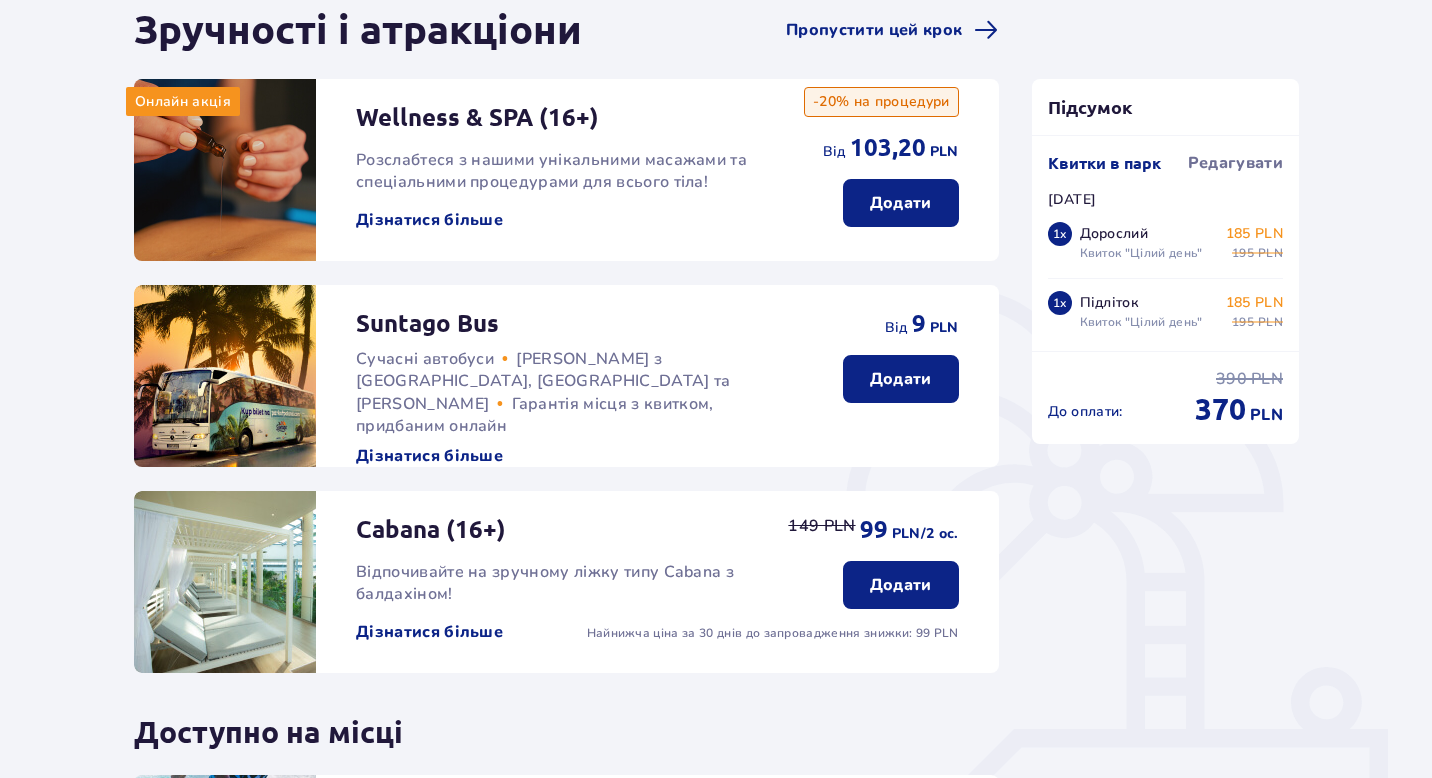 scroll, scrollTop: 206, scrollLeft: 0, axis: vertical 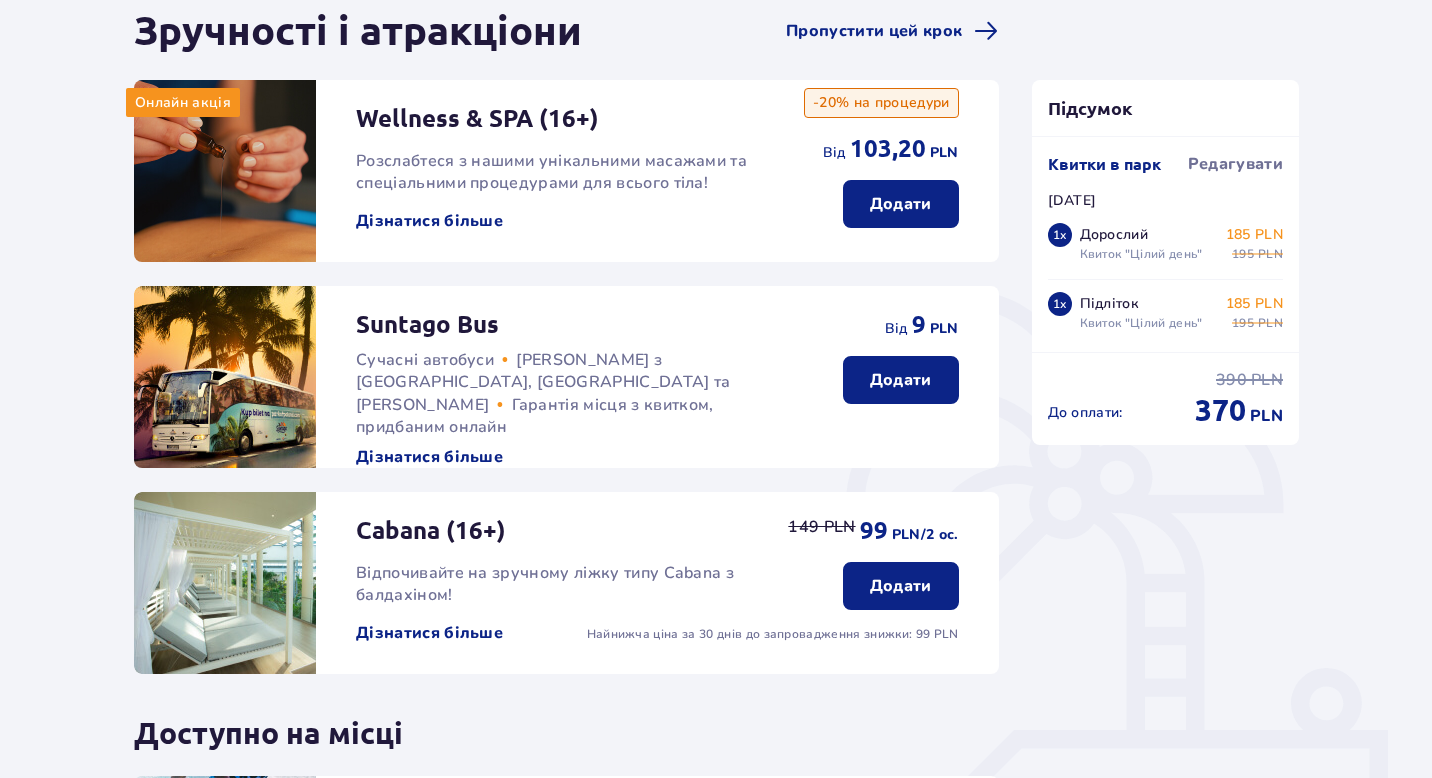 click on "Додати" at bounding box center [901, 380] 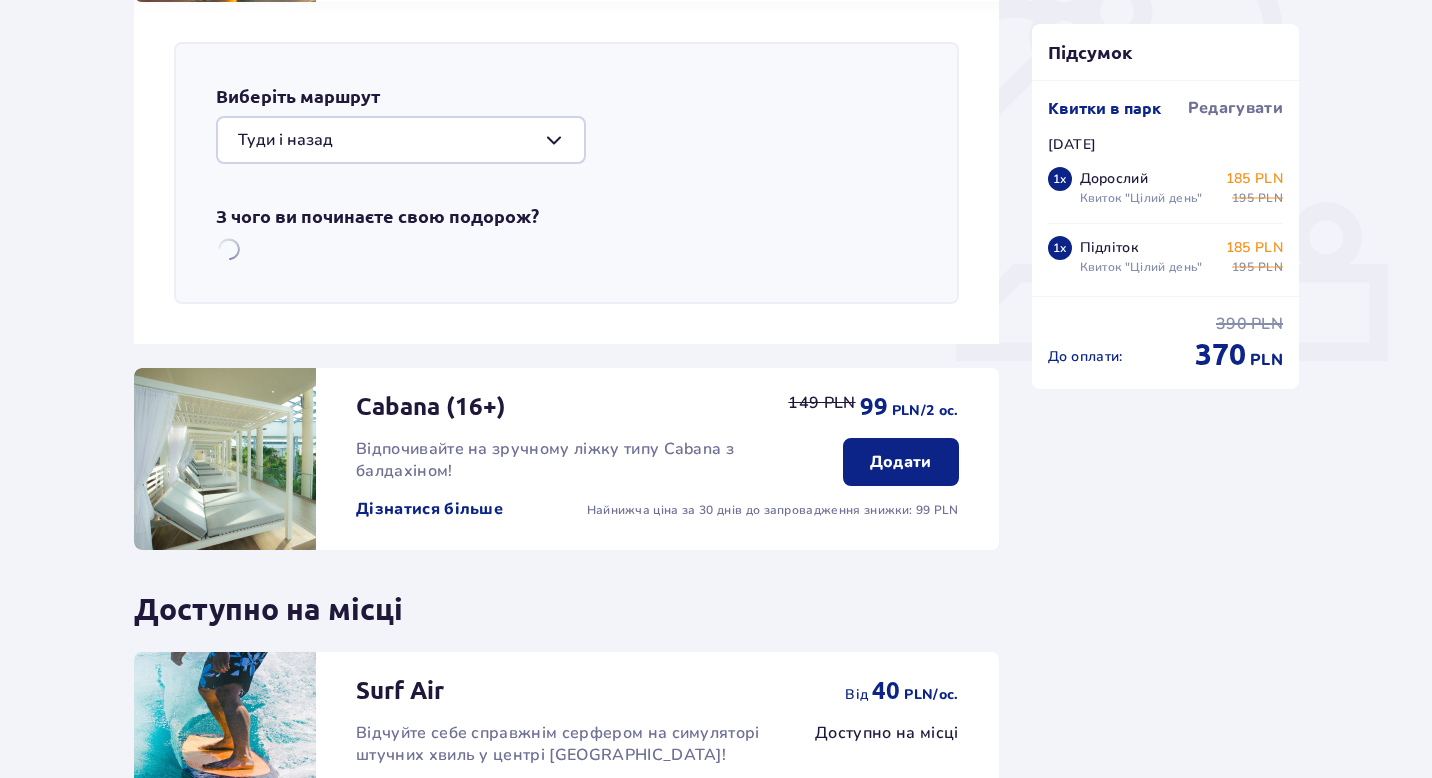 scroll, scrollTop: 690, scrollLeft: 0, axis: vertical 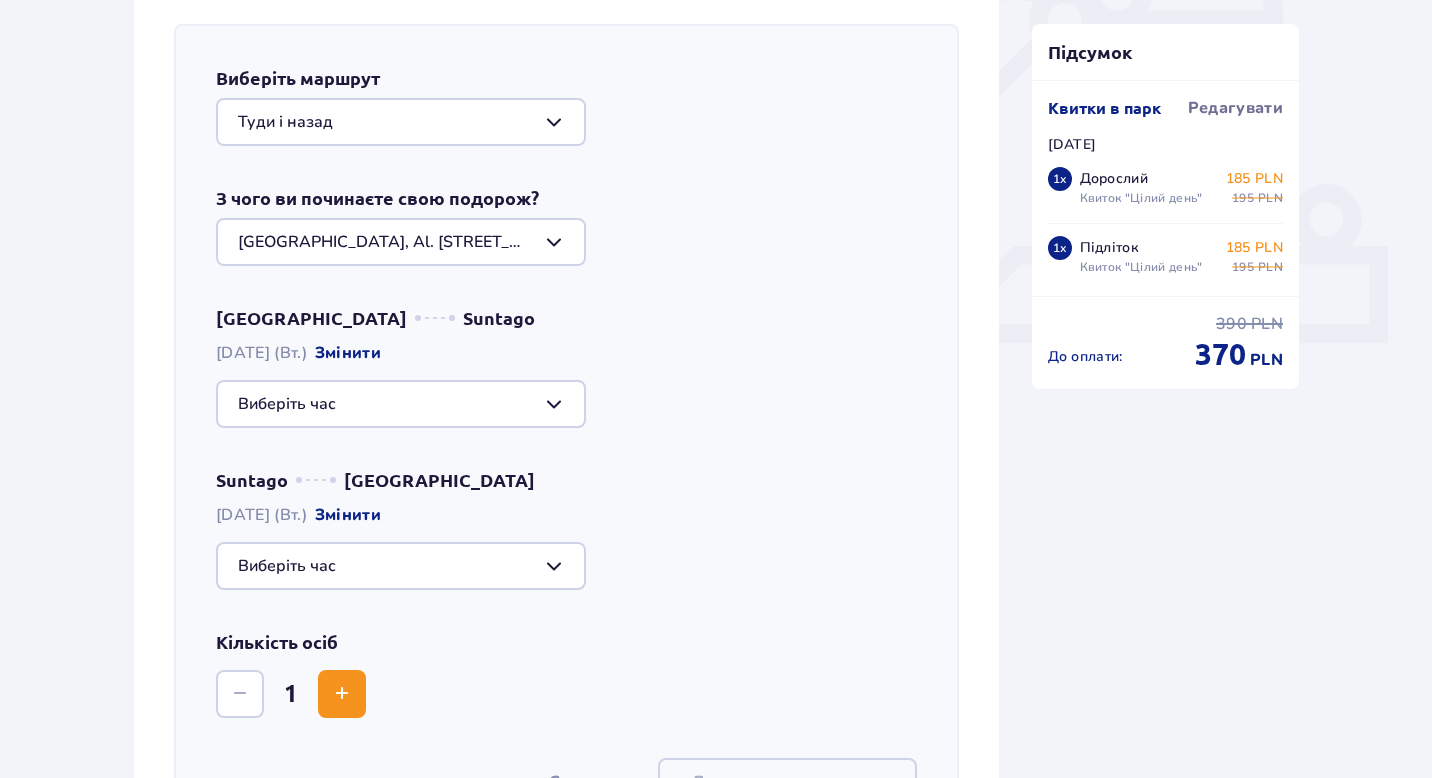 click at bounding box center (401, 242) 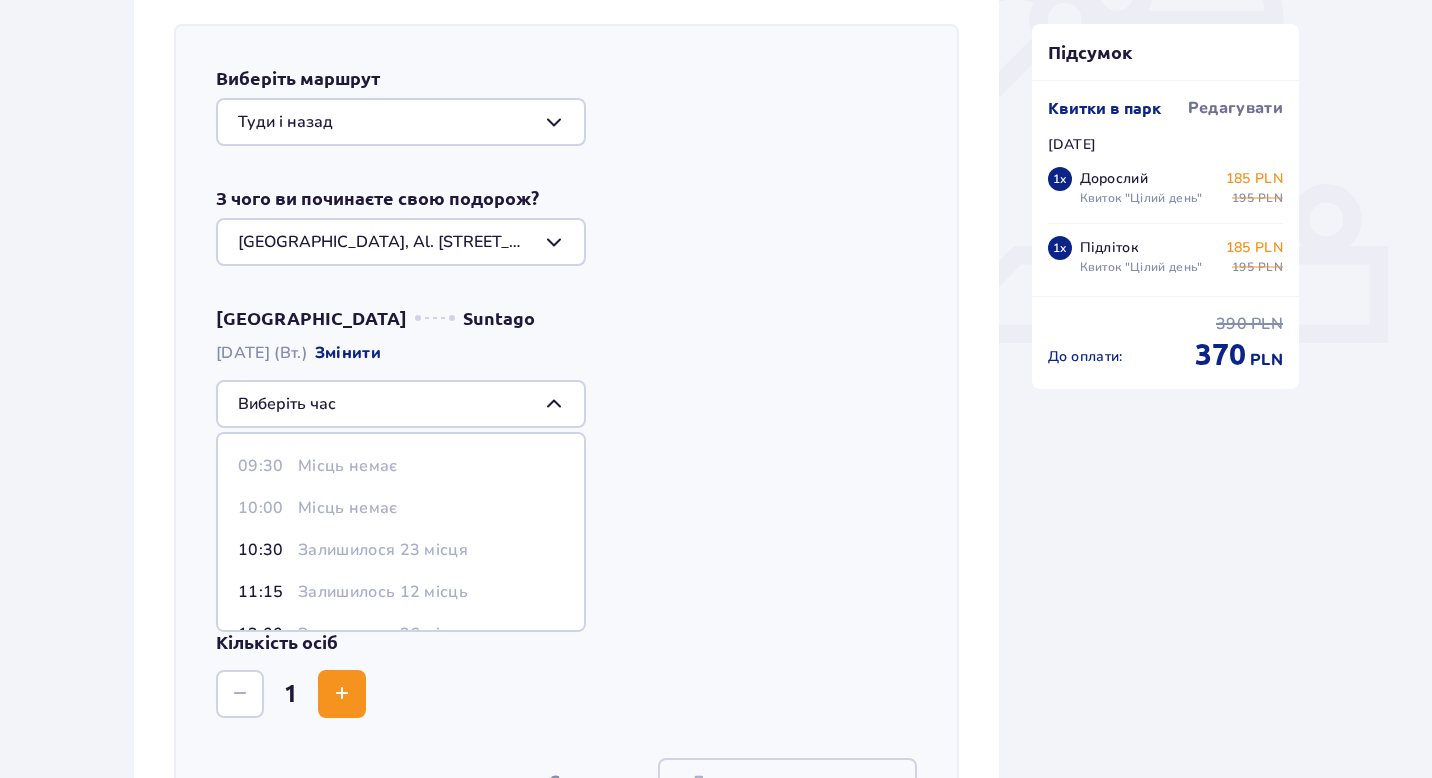 scroll, scrollTop: 45, scrollLeft: 0, axis: vertical 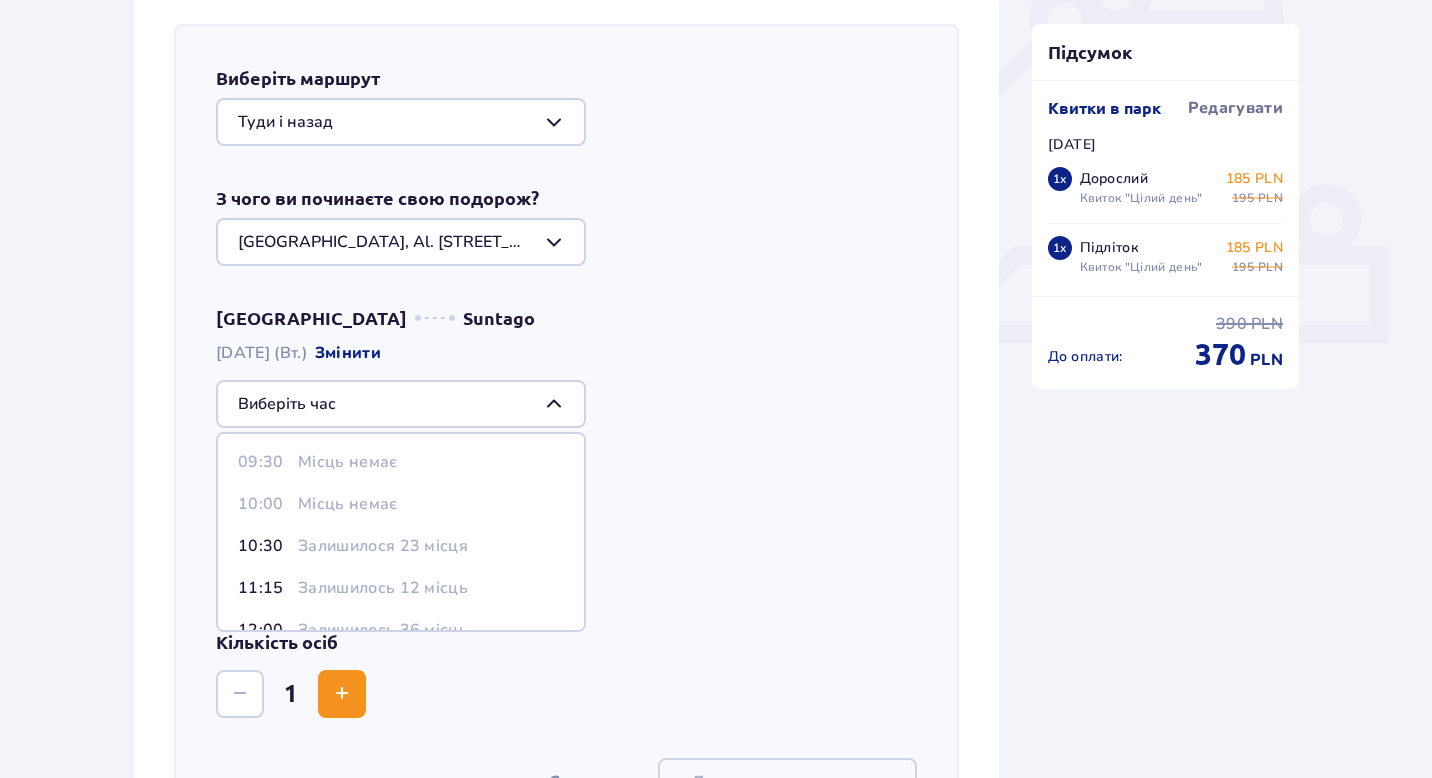 click on "Залишилося 23 місця" at bounding box center (383, 546) 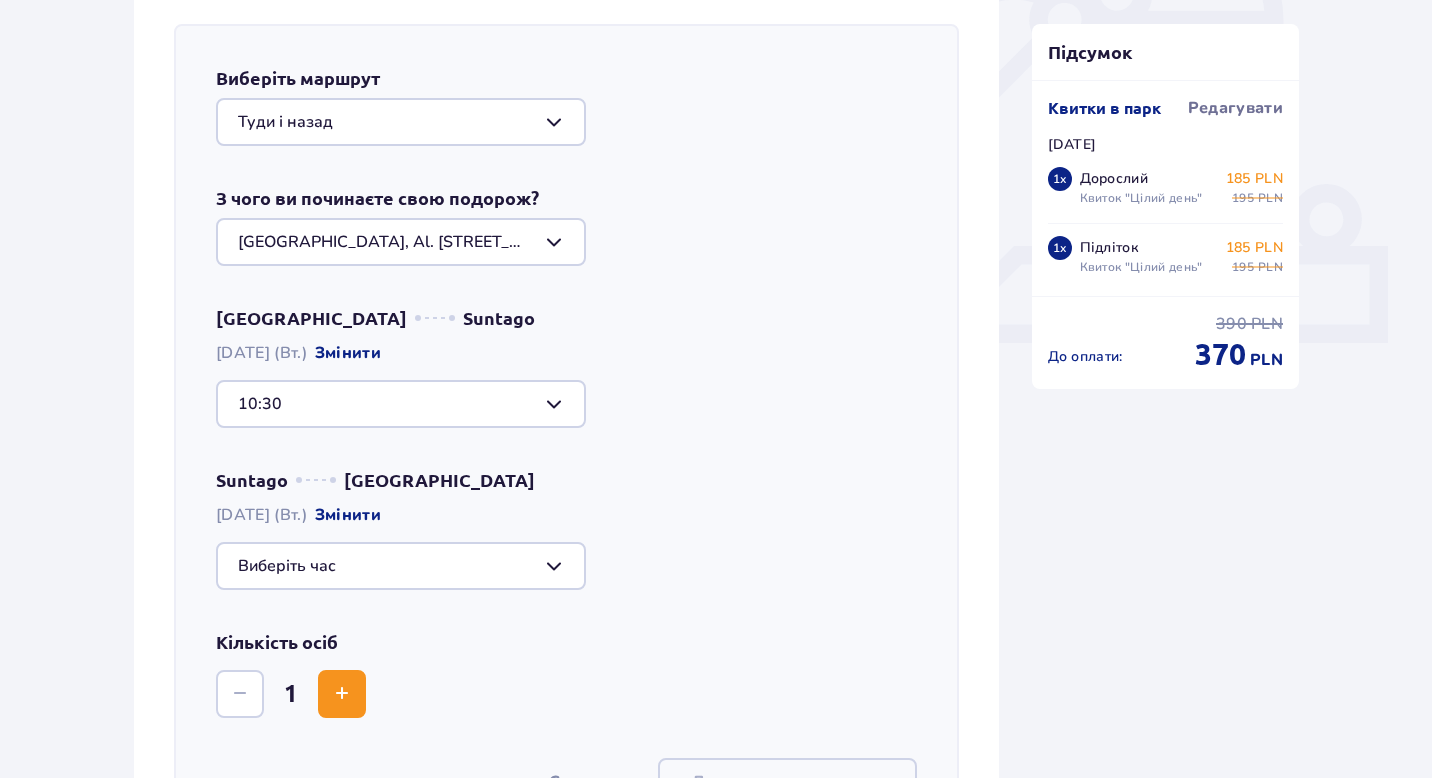 click at bounding box center [401, 566] 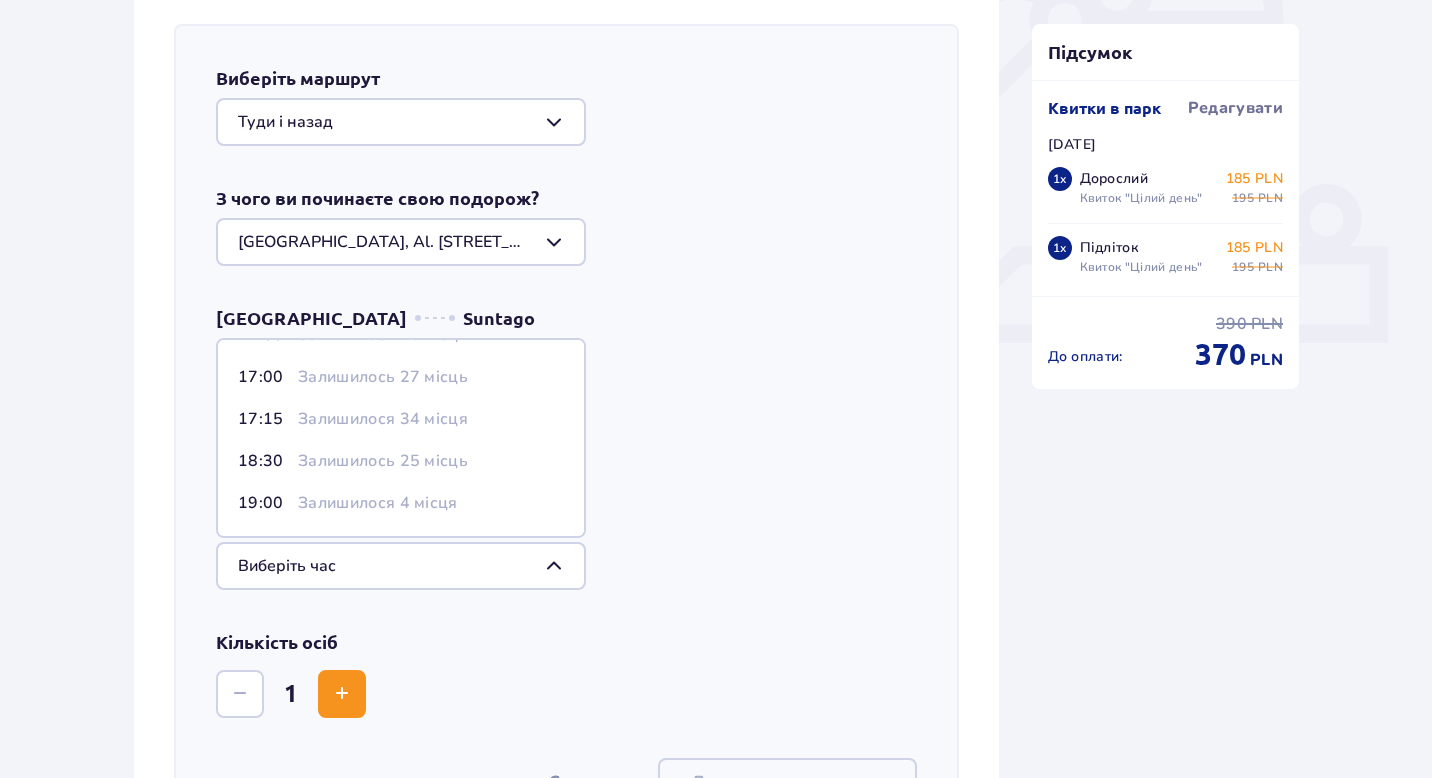scroll, scrollTop: 81, scrollLeft: 0, axis: vertical 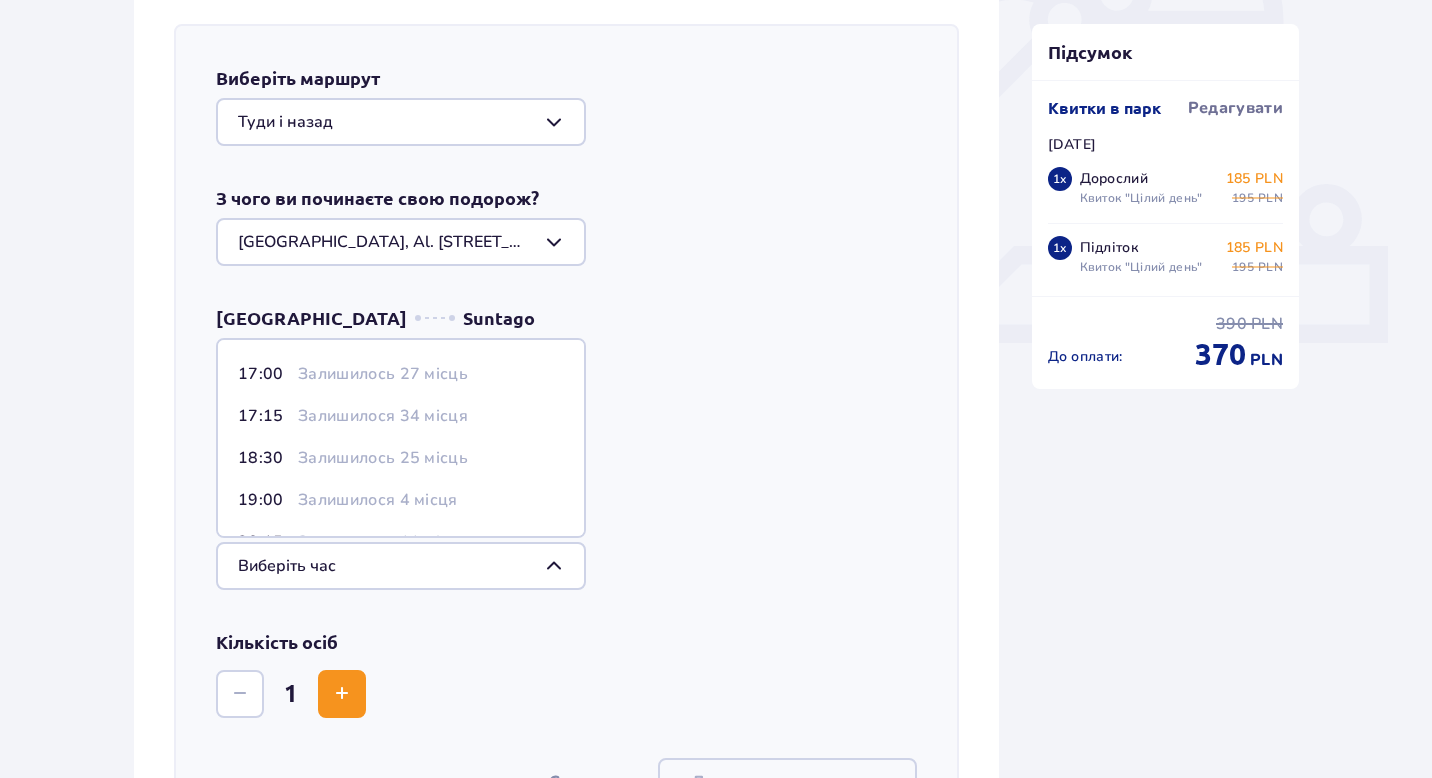 click on "Залишилось 25 місць" at bounding box center [383, 458] 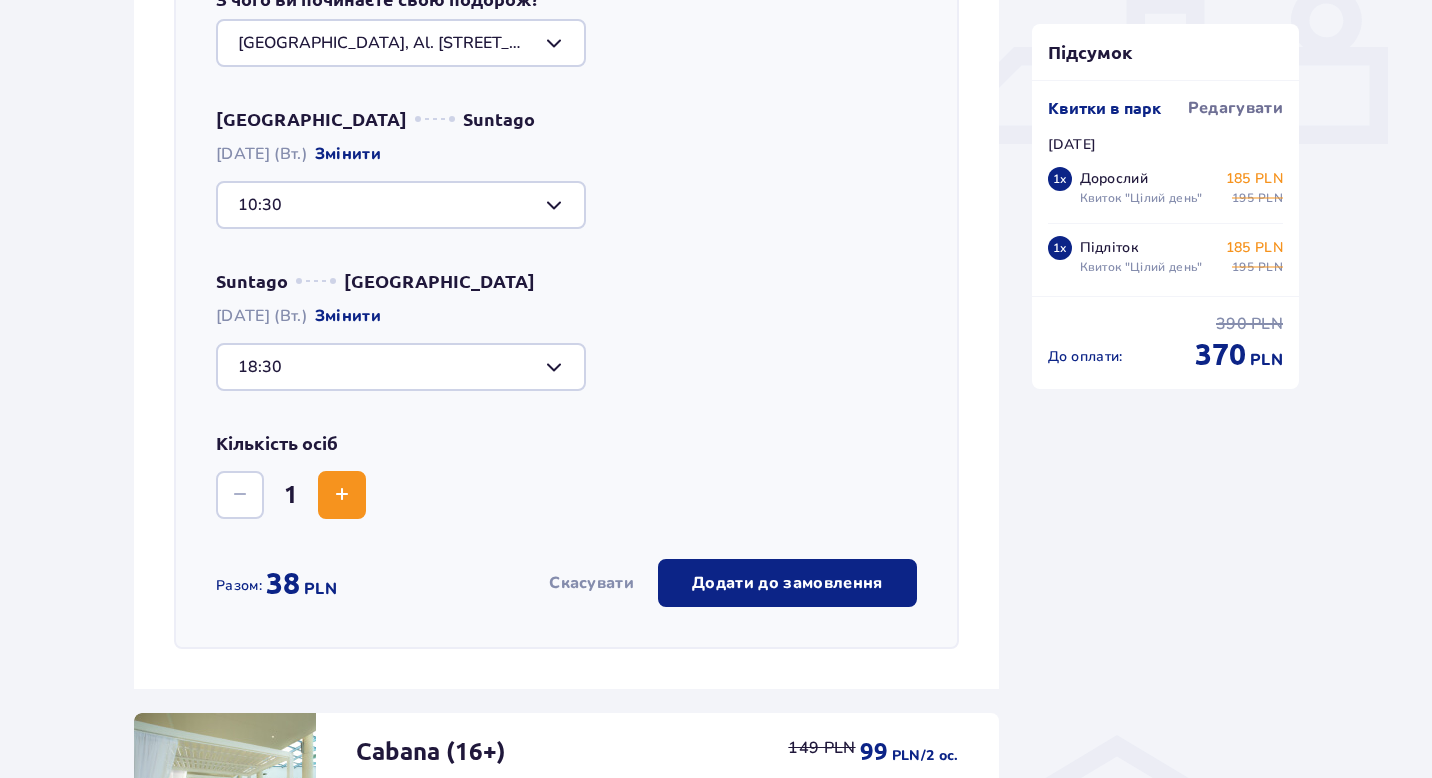 scroll, scrollTop: 898, scrollLeft: 0, axis: vertical 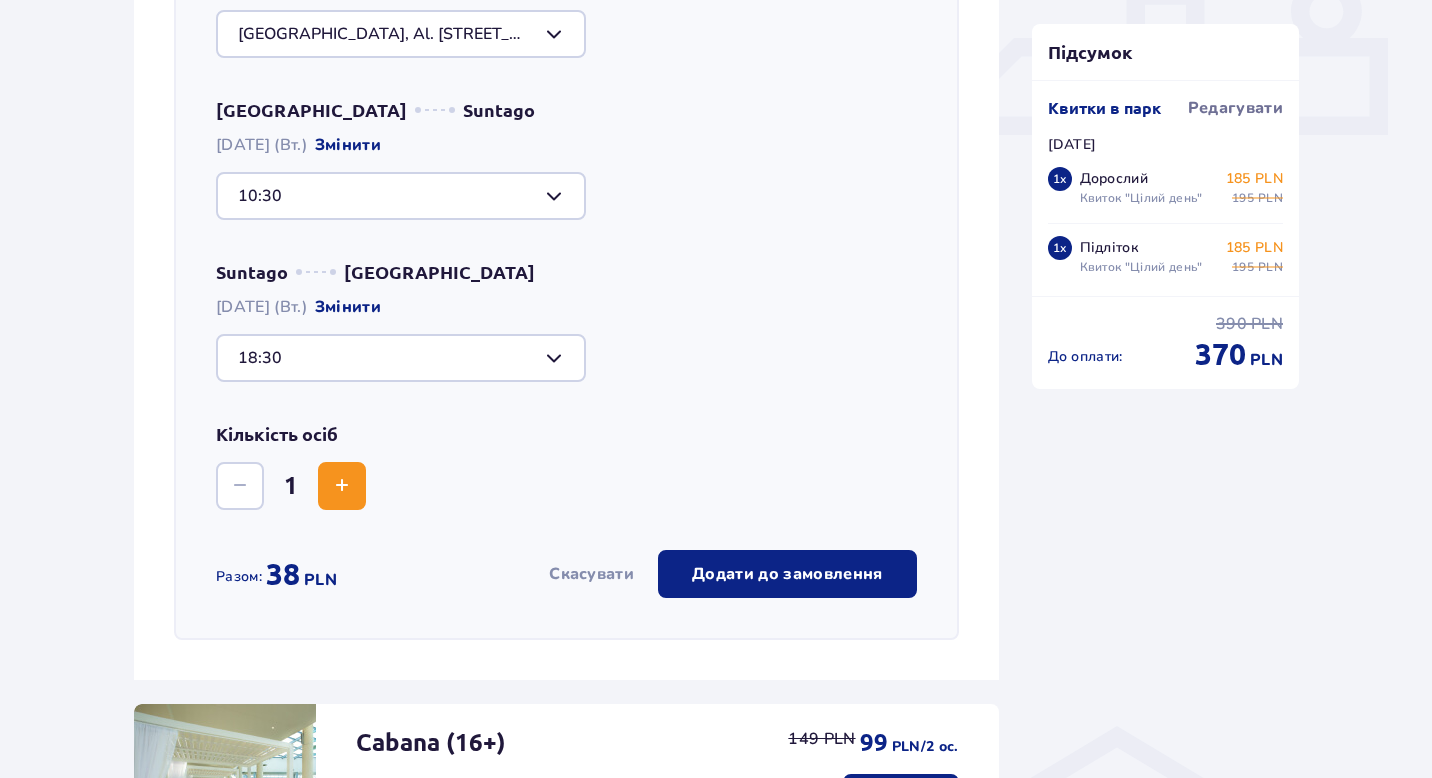 click at bounding box center [342, 486] 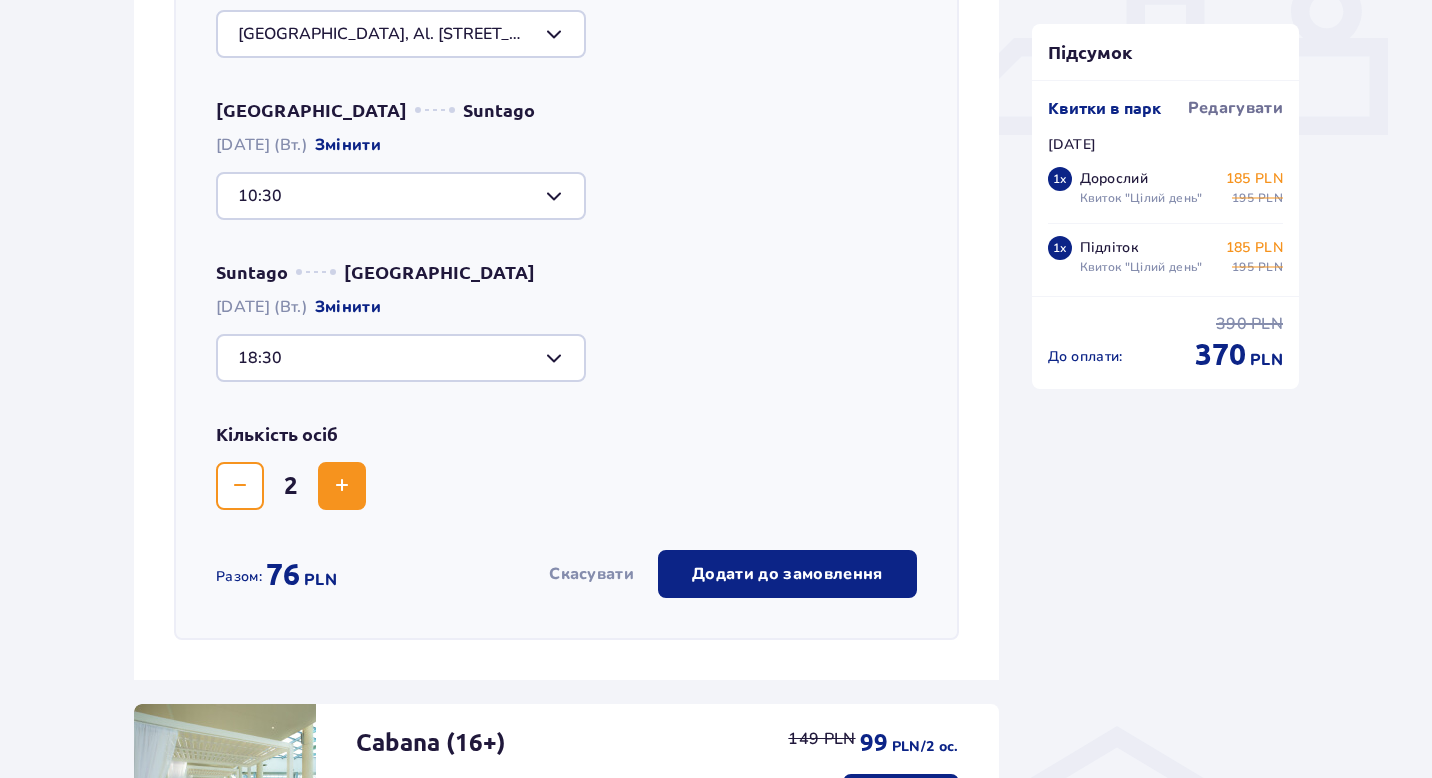 click on "Додати до замовлення" at bounding box center (787, 574) 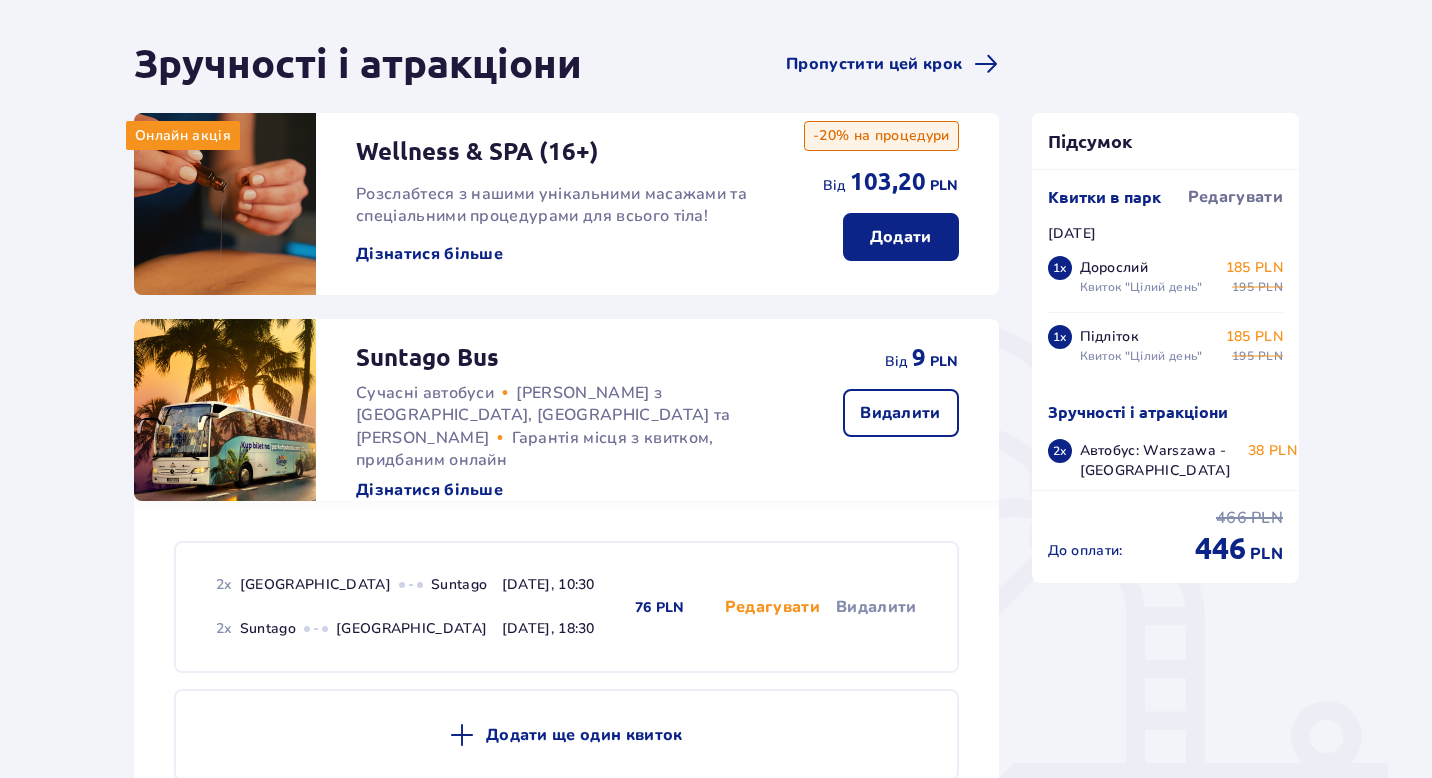 scroll, scrollTop: 176, scrollLeft: 0, axis: vertical 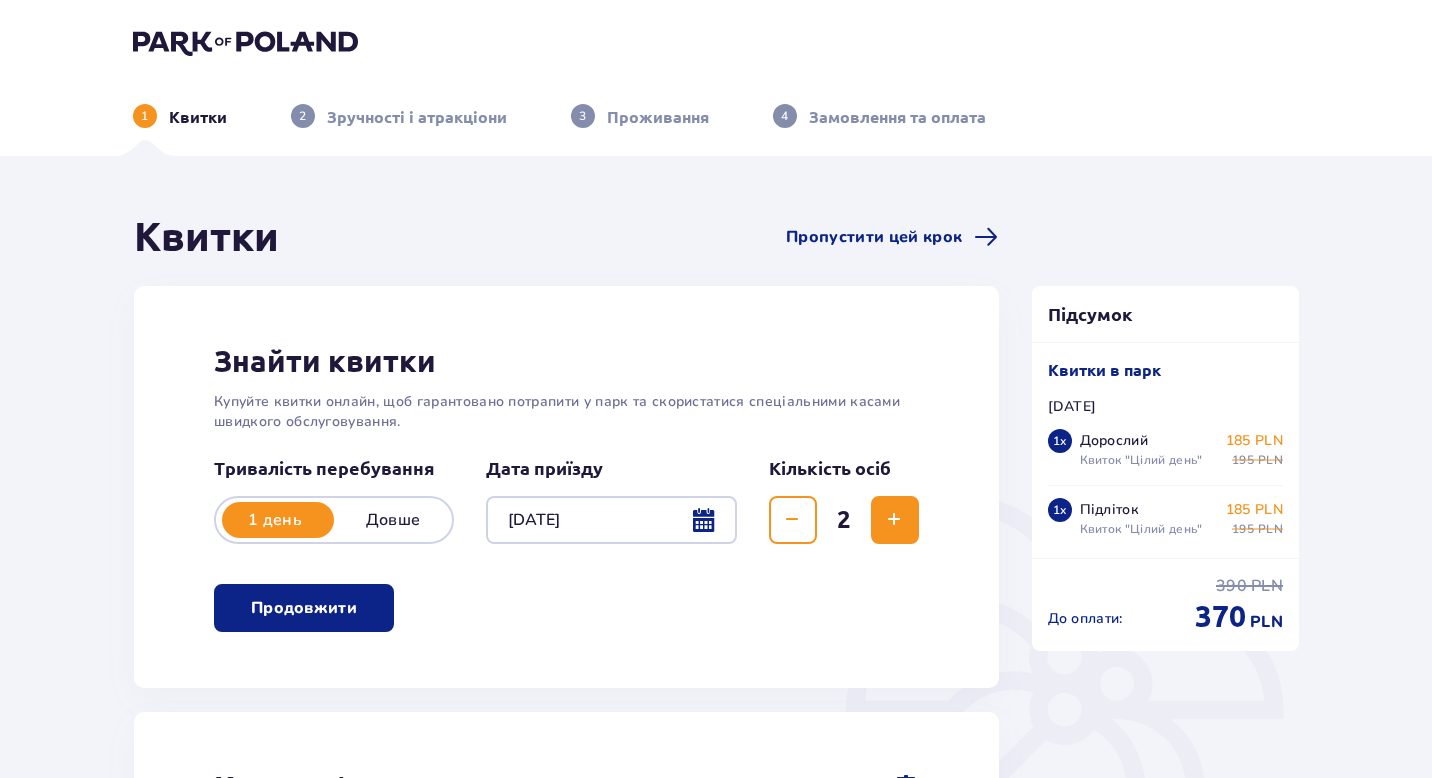 click at bounding box center (611, 520) 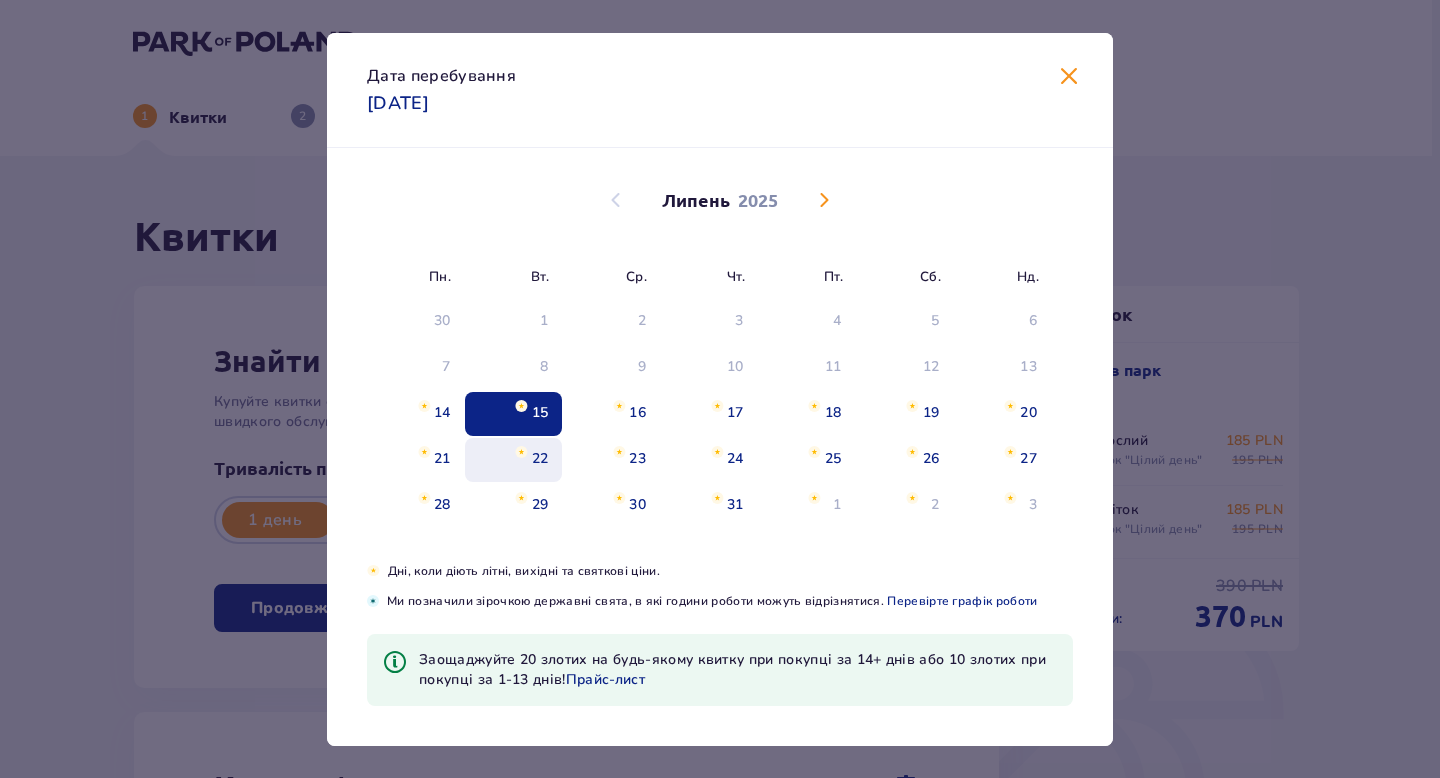 click on "22" at bounding box center (514, 460) 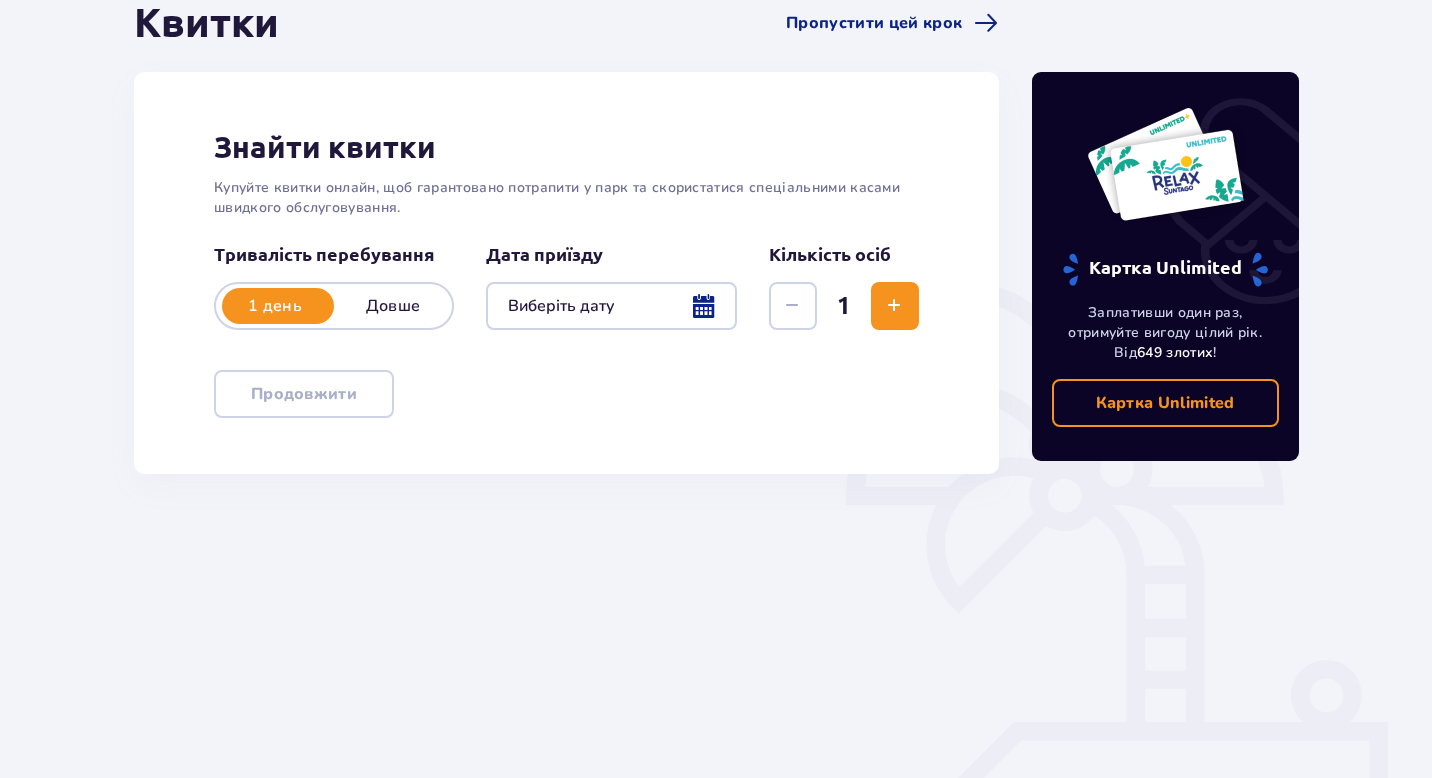 scroll, scrollTop: 210, scrollLeft: 0, axis: vertical 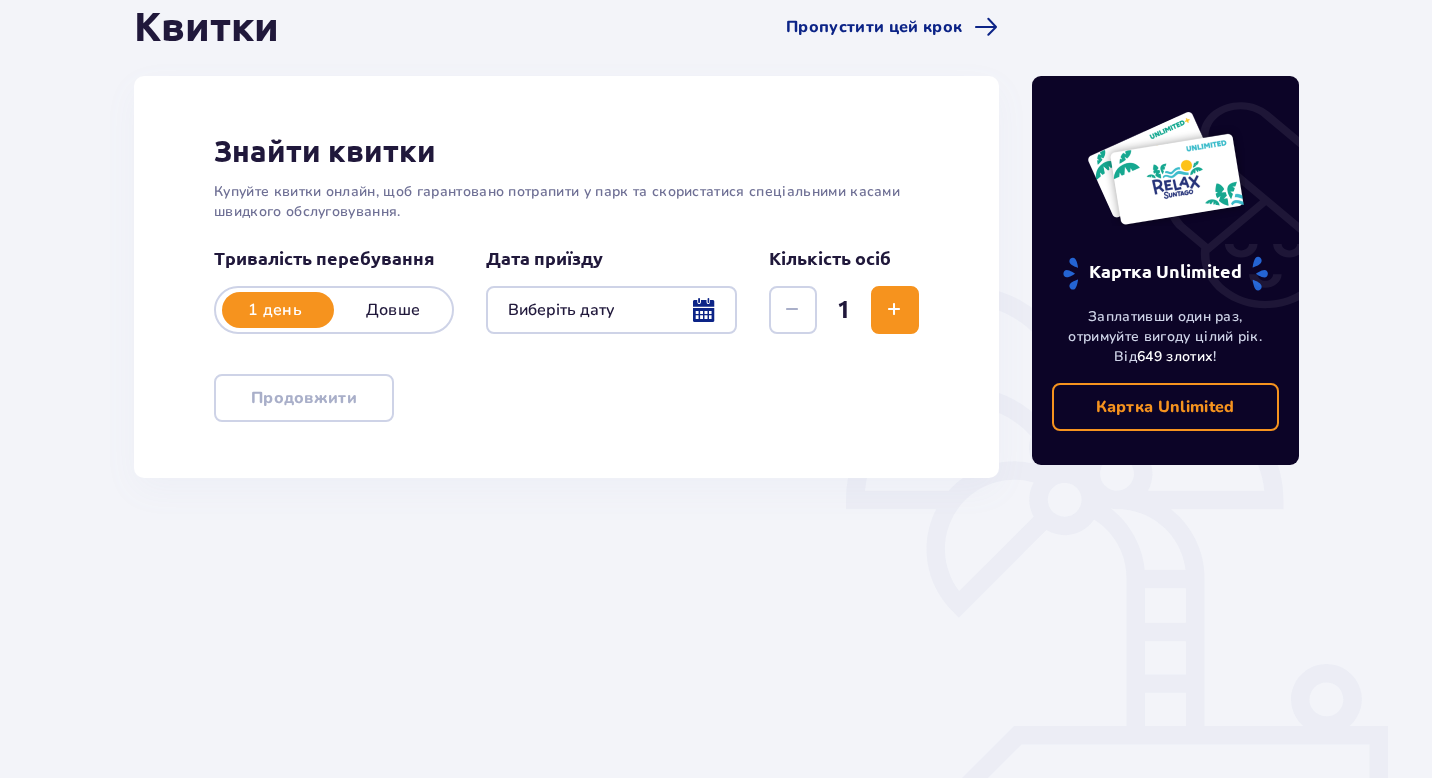 click at bounding box center [894, 310] 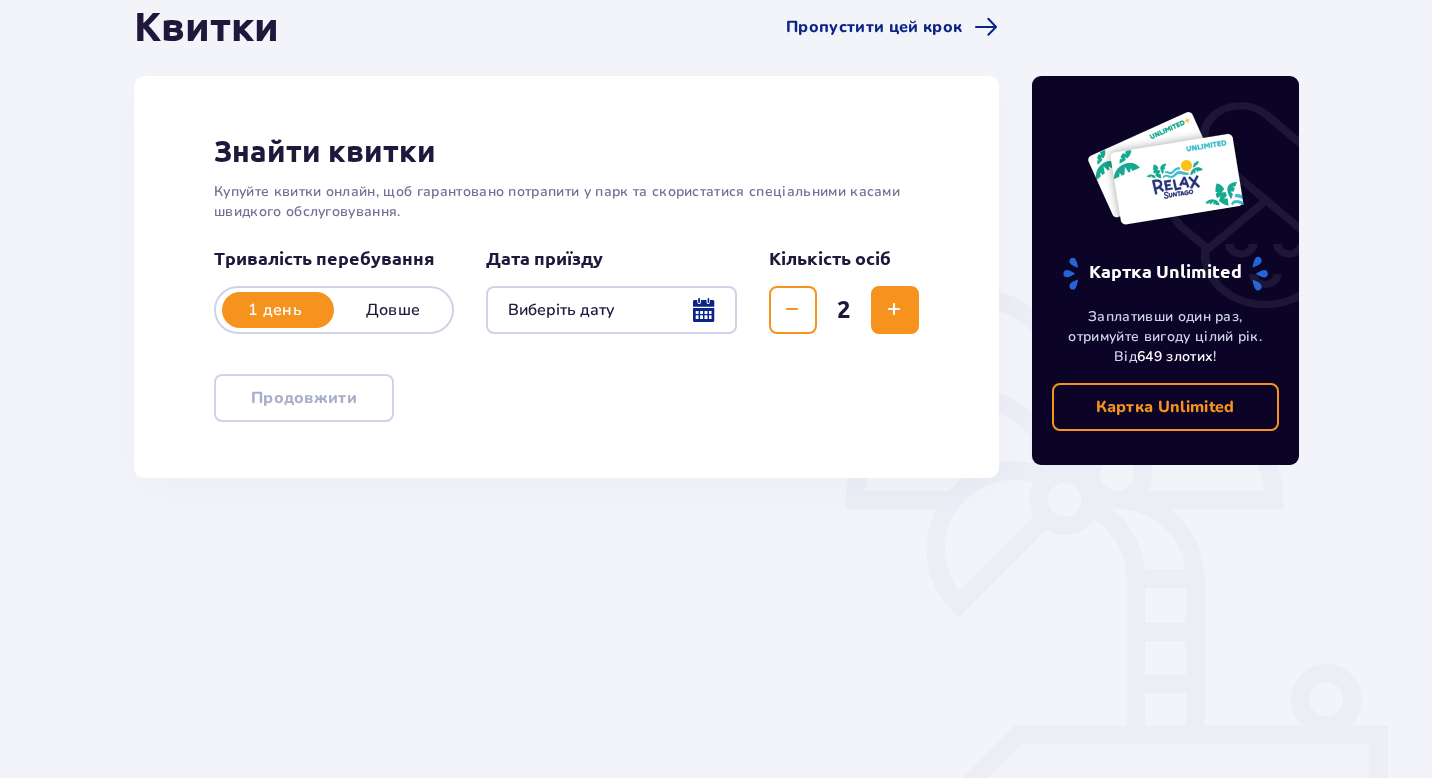 click at bounding box center (611, 310) 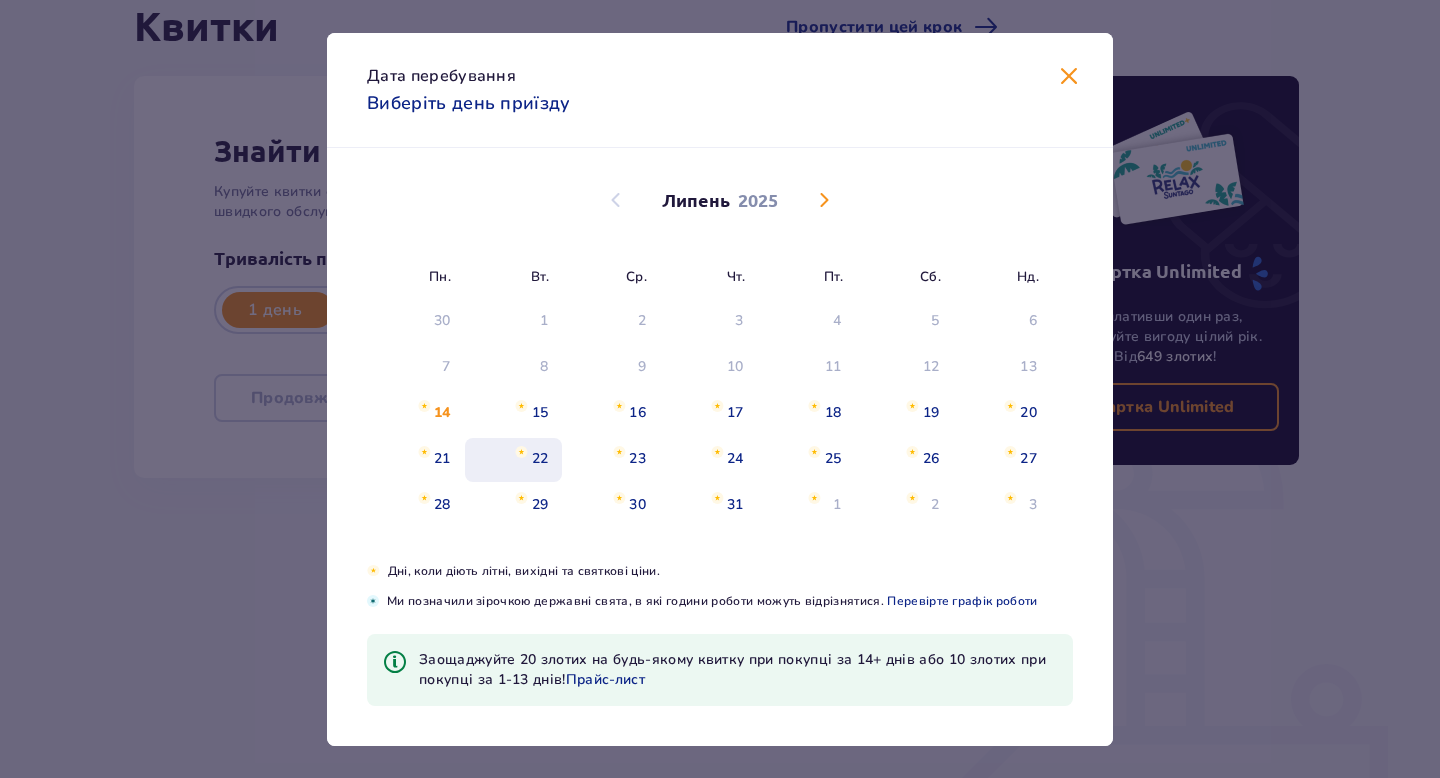 click on "22" at bounding box center [514, 460] 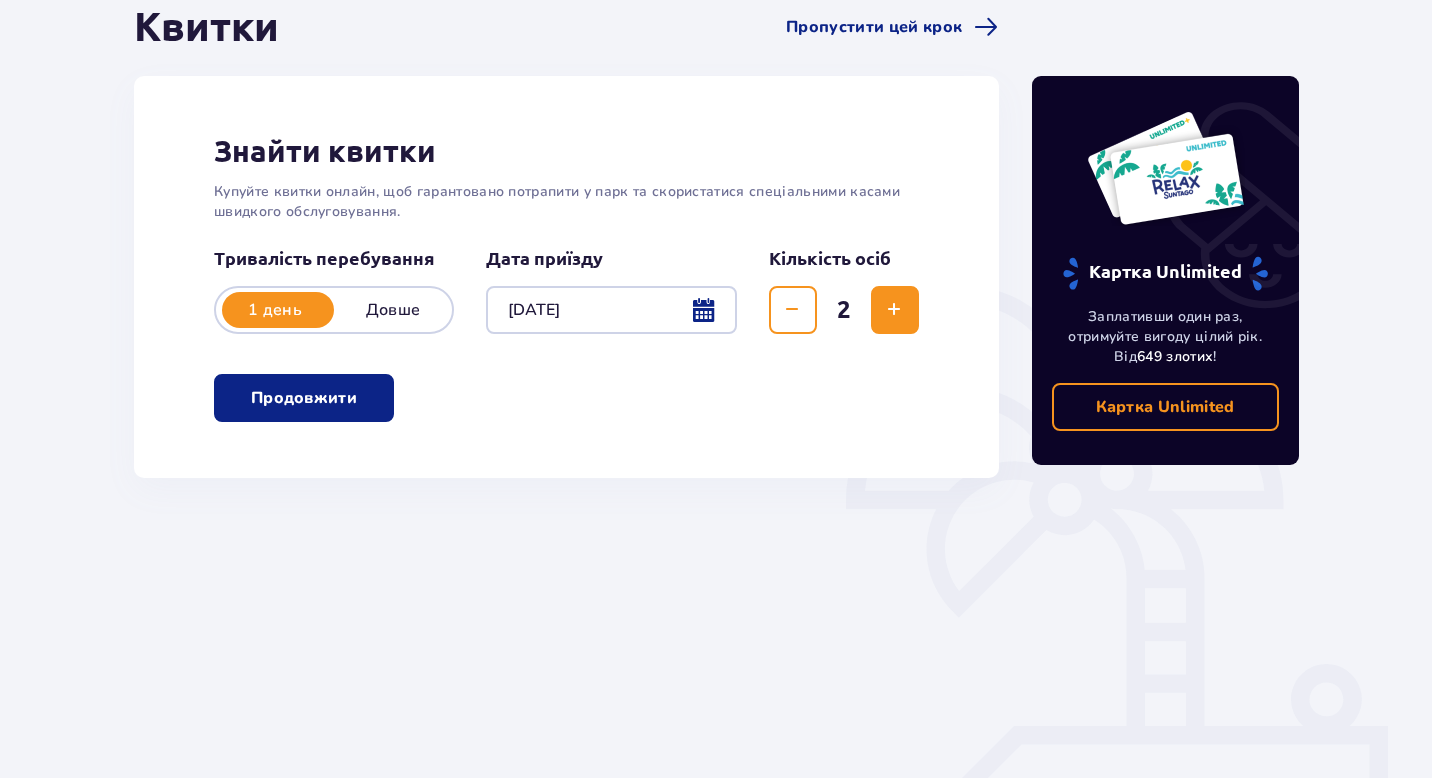 click at bounding box center (611, 310) 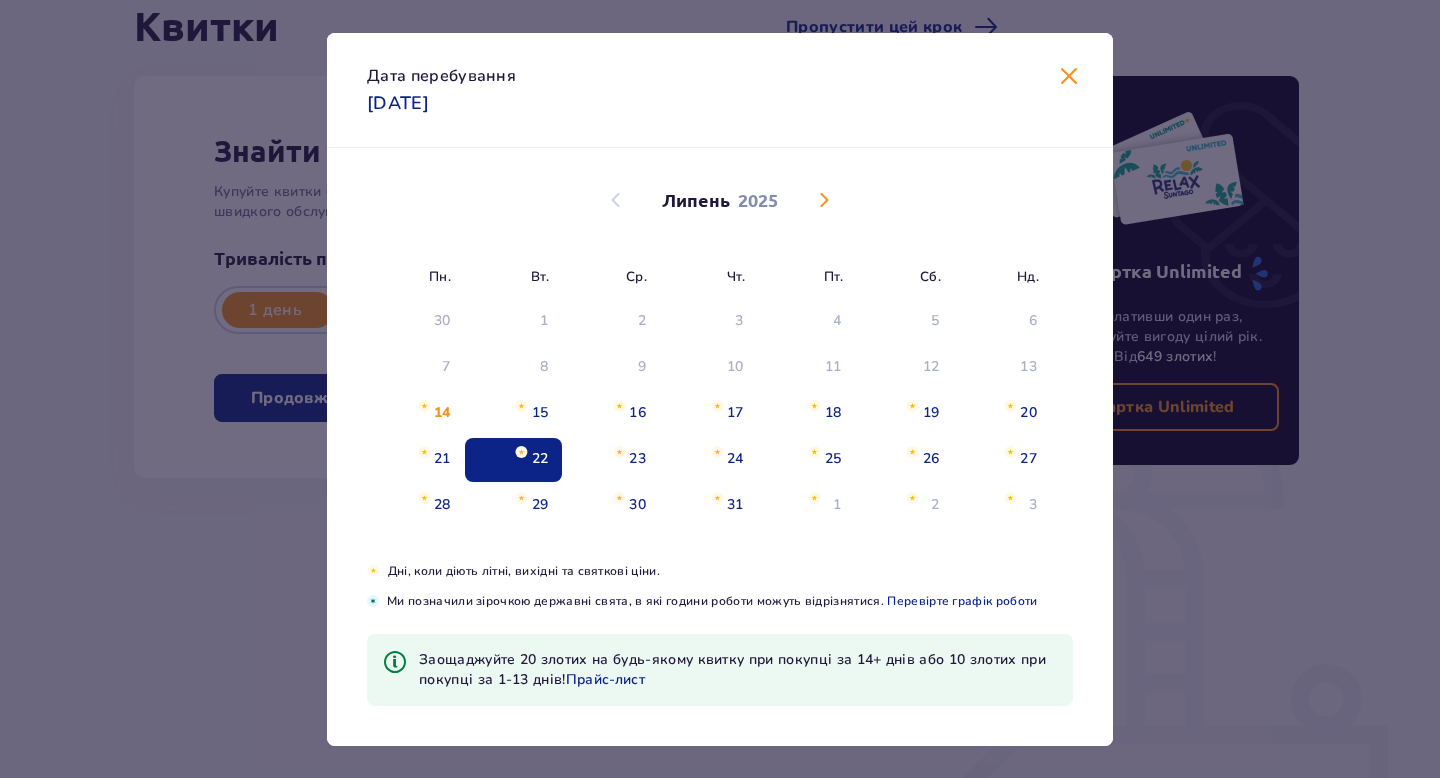 click at bounding box center [1069, 77] 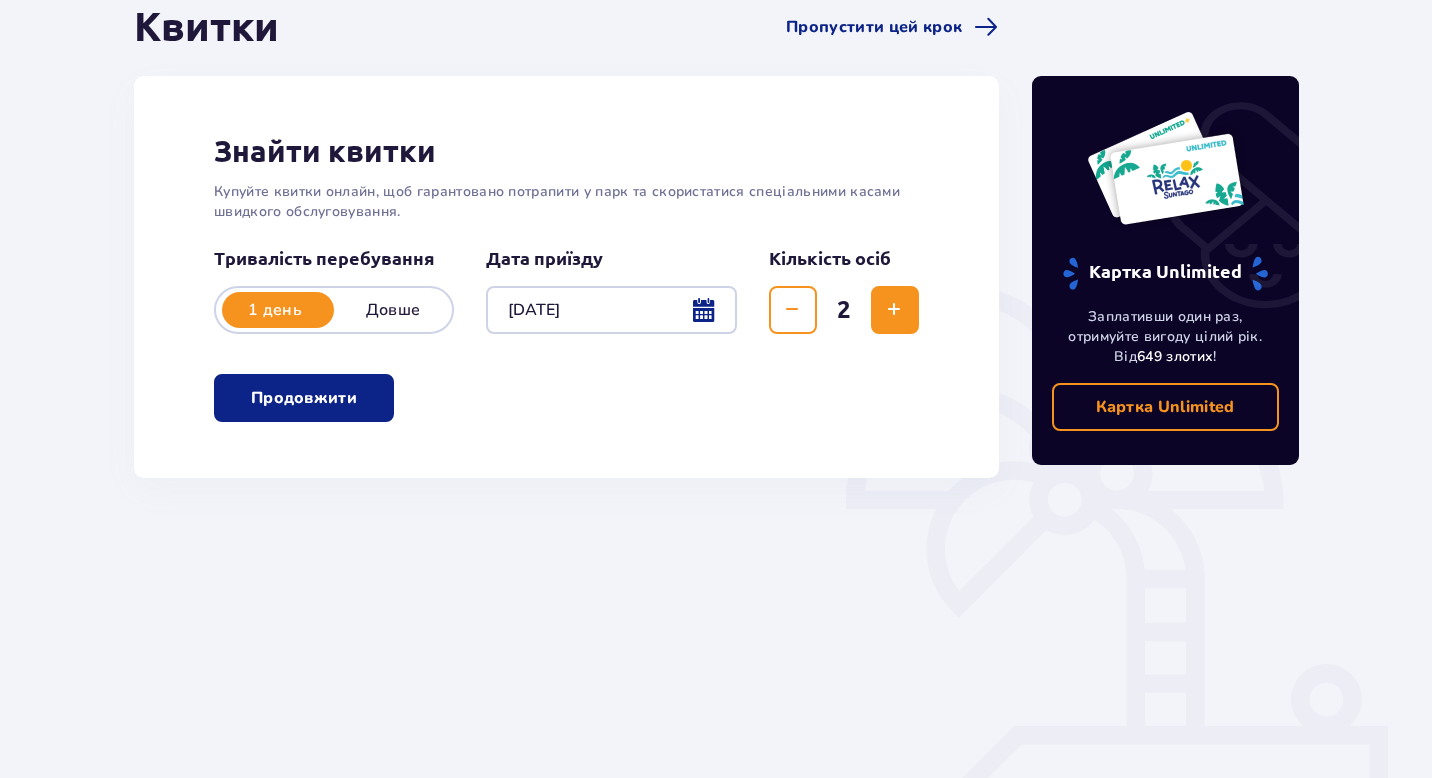 click at bounding box center (361, 398) 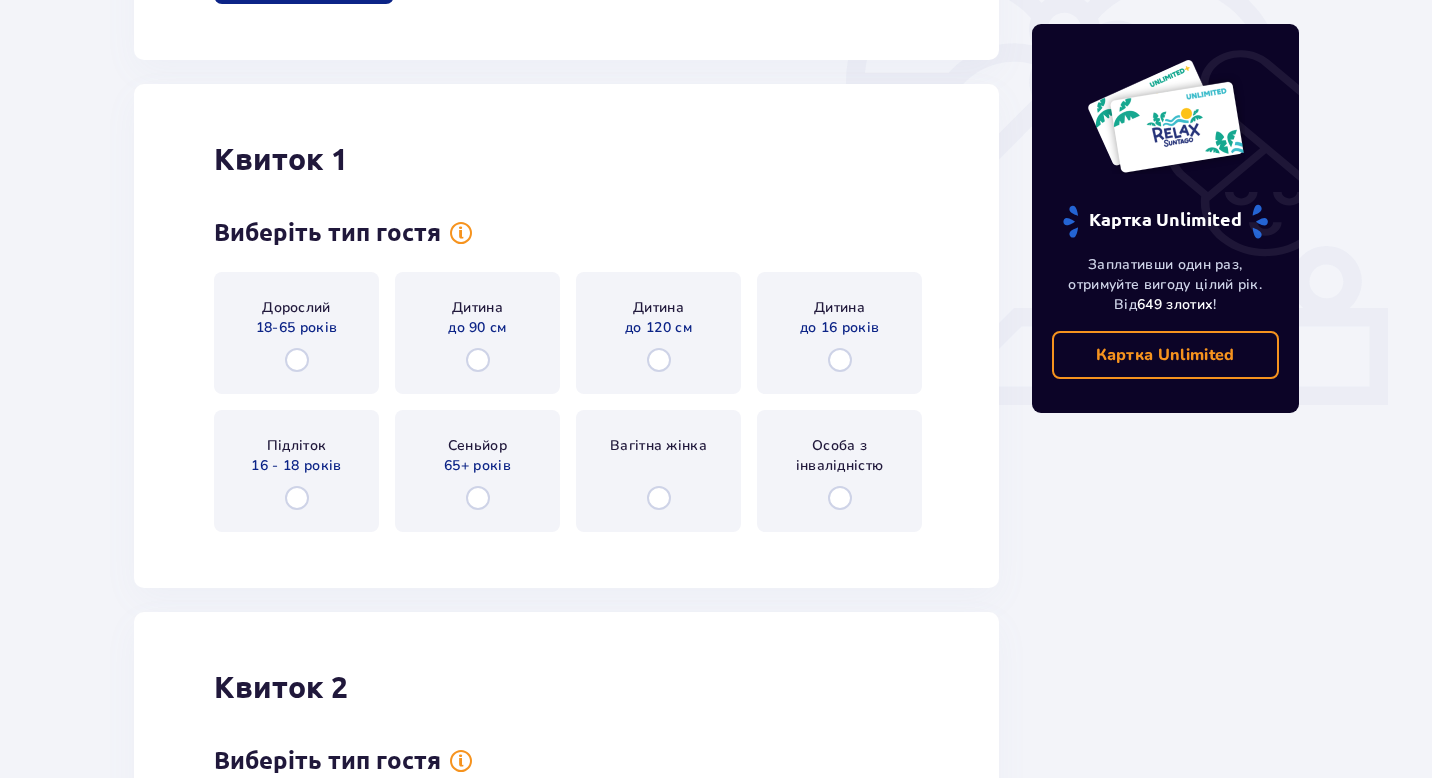 scroll, scrollTop: 688, scrollLeft: 0, axis: vertical 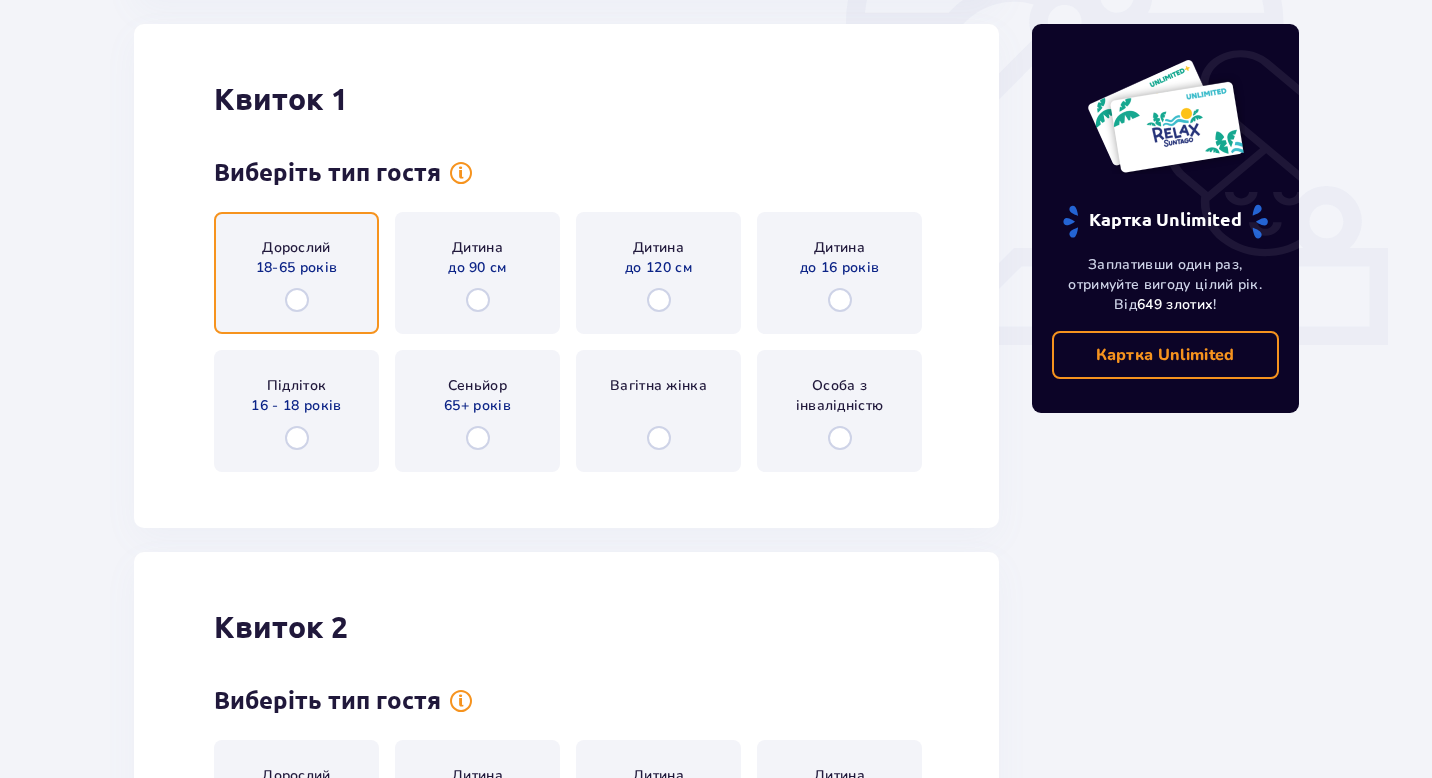 click at bounding box center [297, 300] 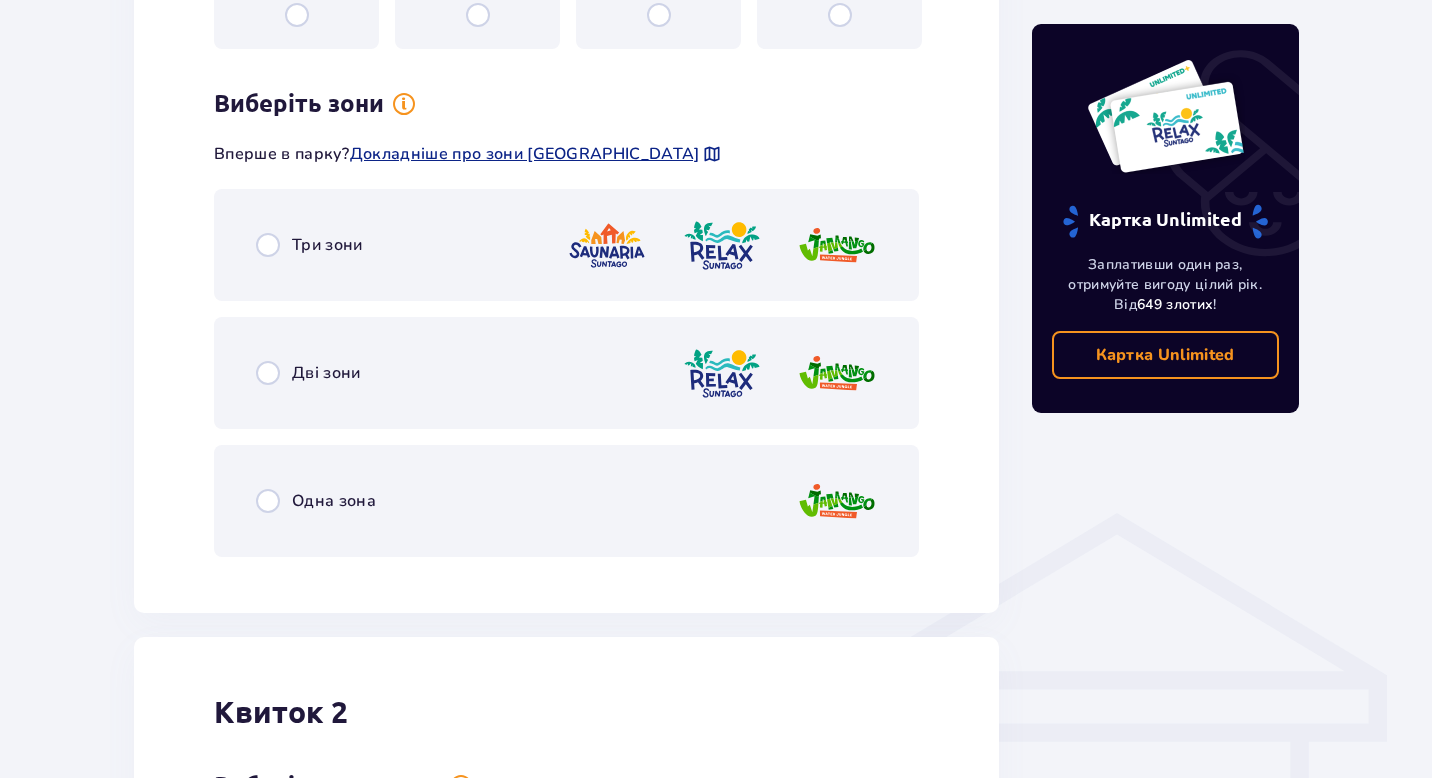 click on "Дві зони" at bounding box center (326, 373) 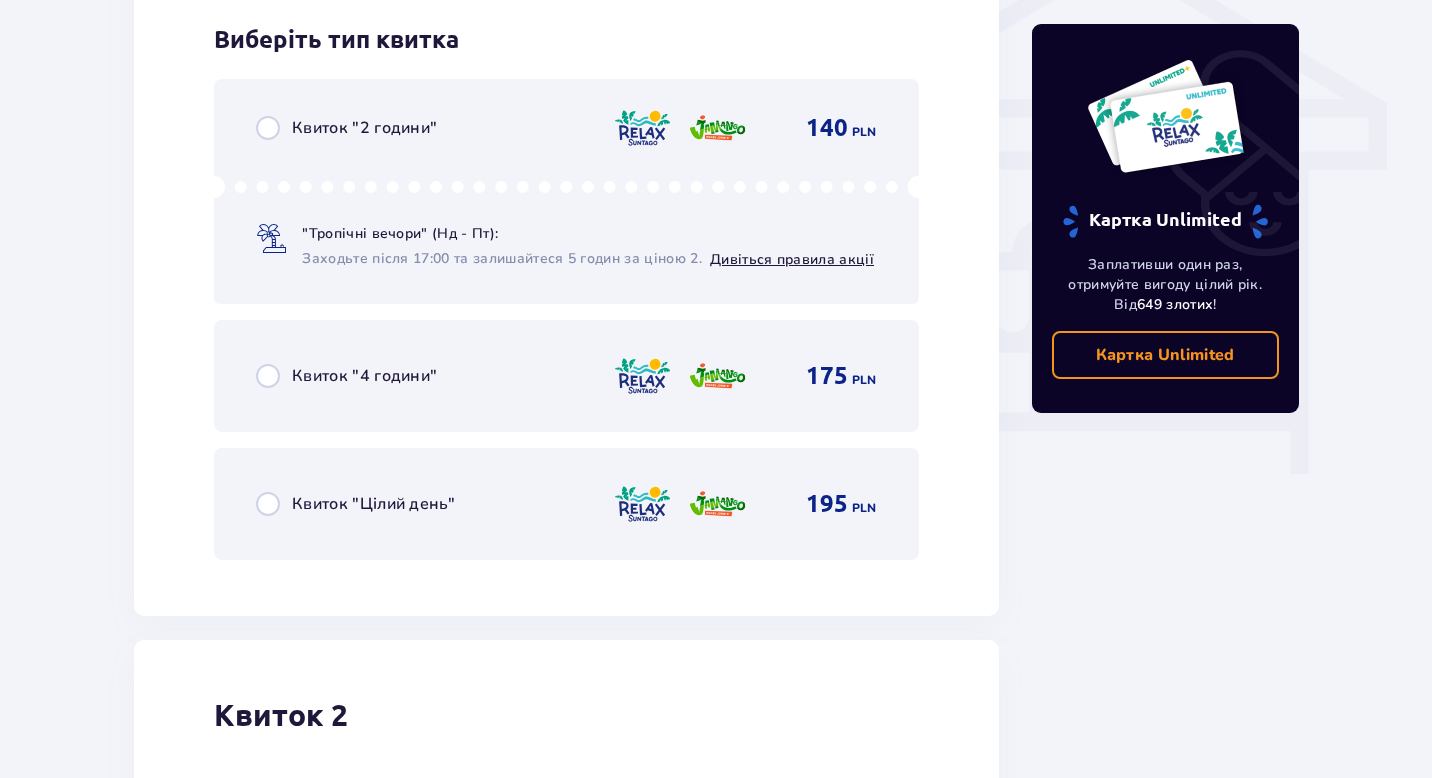 scroll, scrollTop: 1684, scrollLeft: 0, axis: vertical 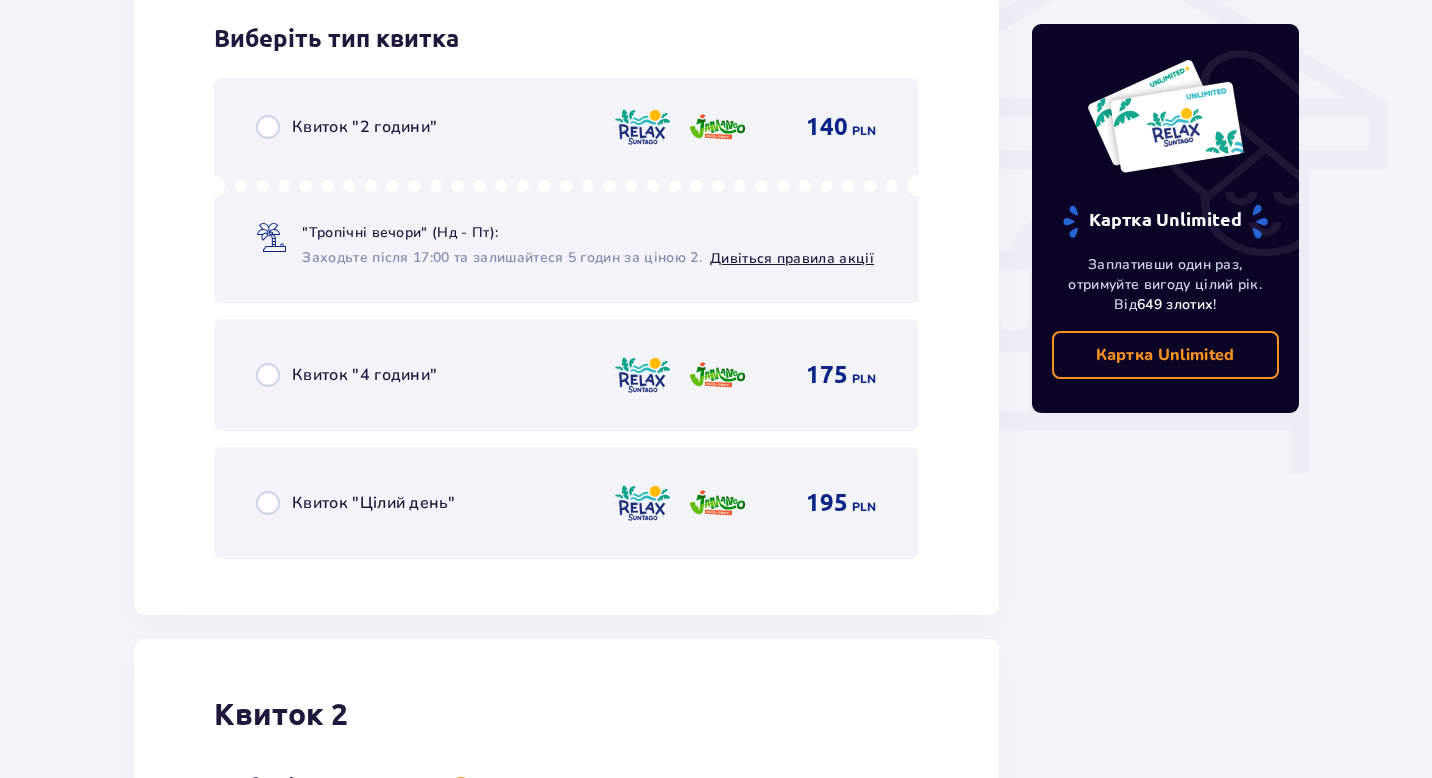 click on "Квиток "Цілий день"" at bounding box center (373, 503) 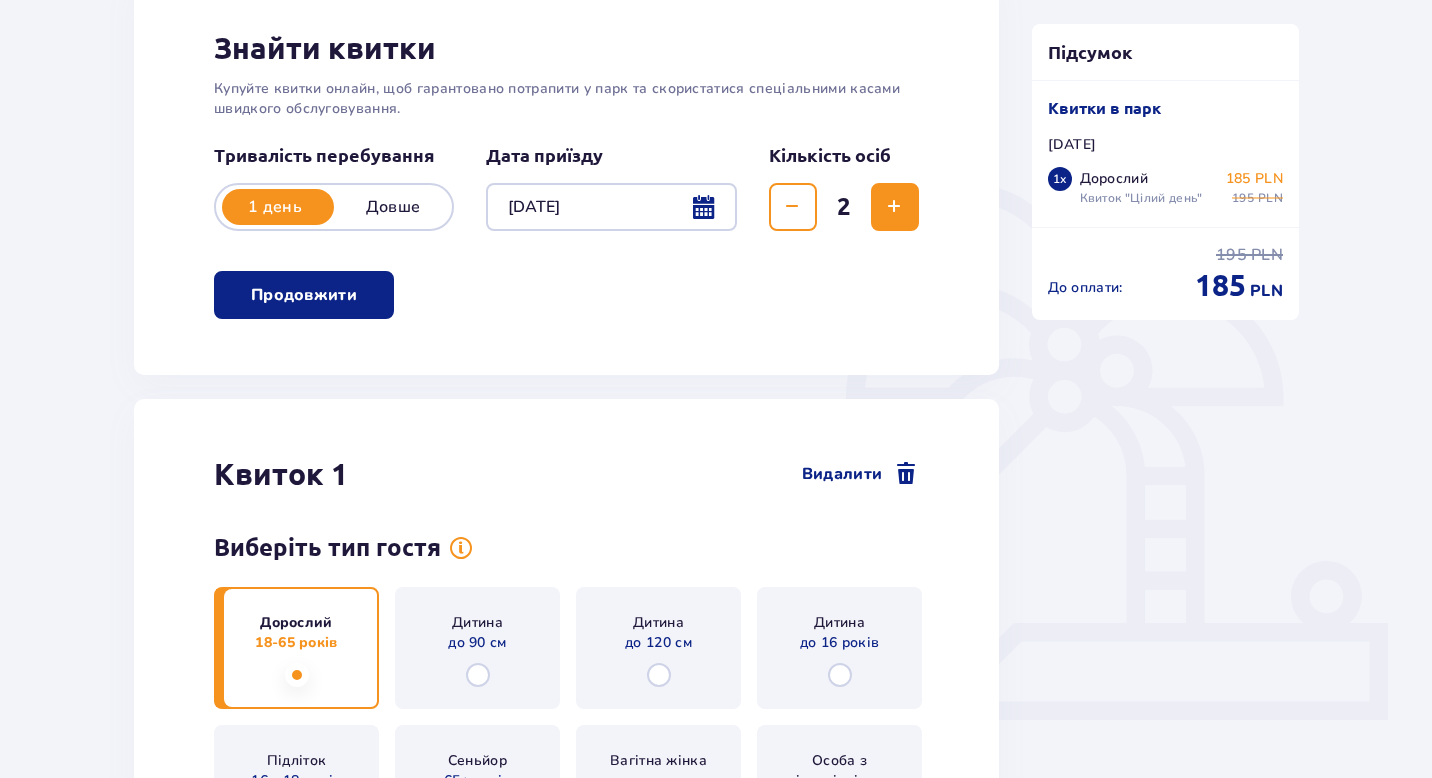 scroll, scrollTop: 0, scrollLeft: 0, axis: both 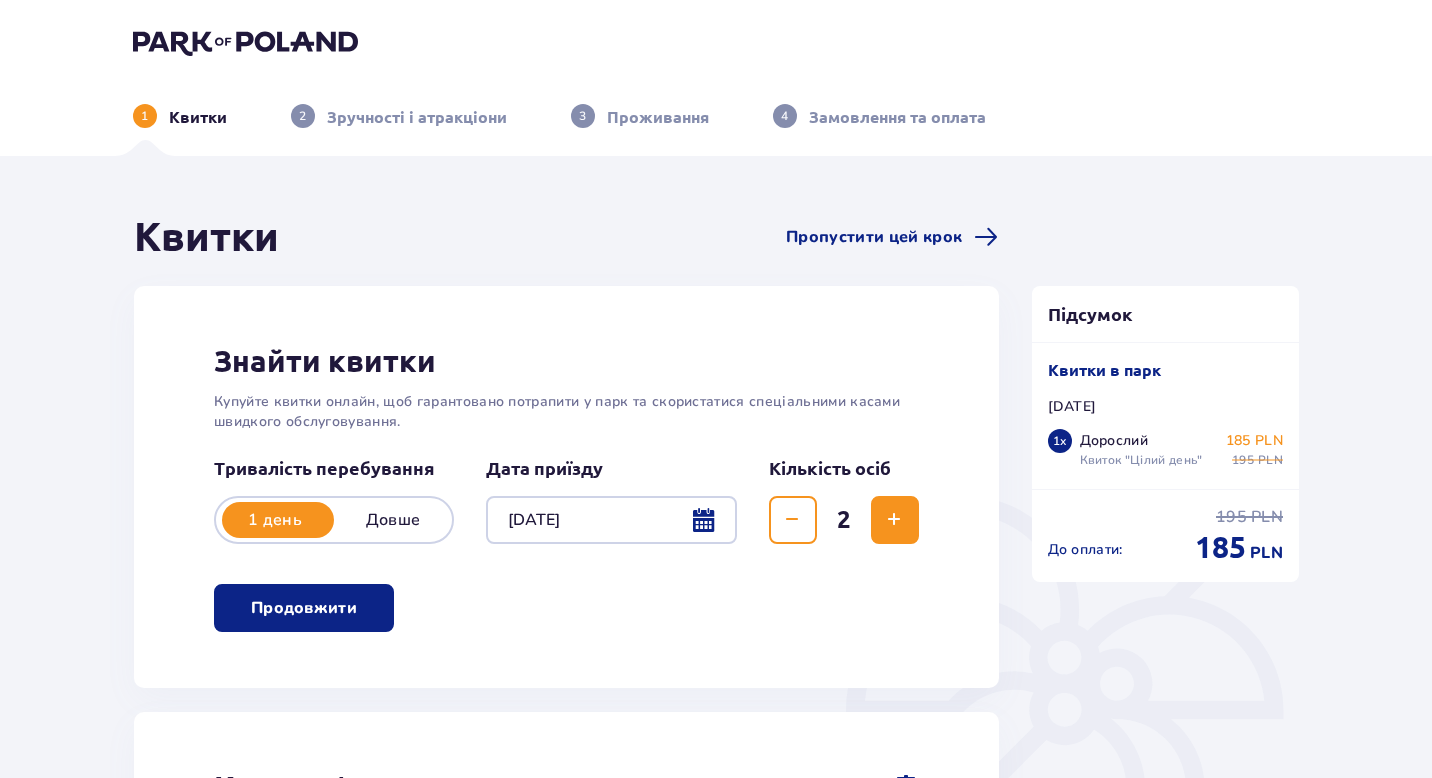 click at bounding box center (611, 520) 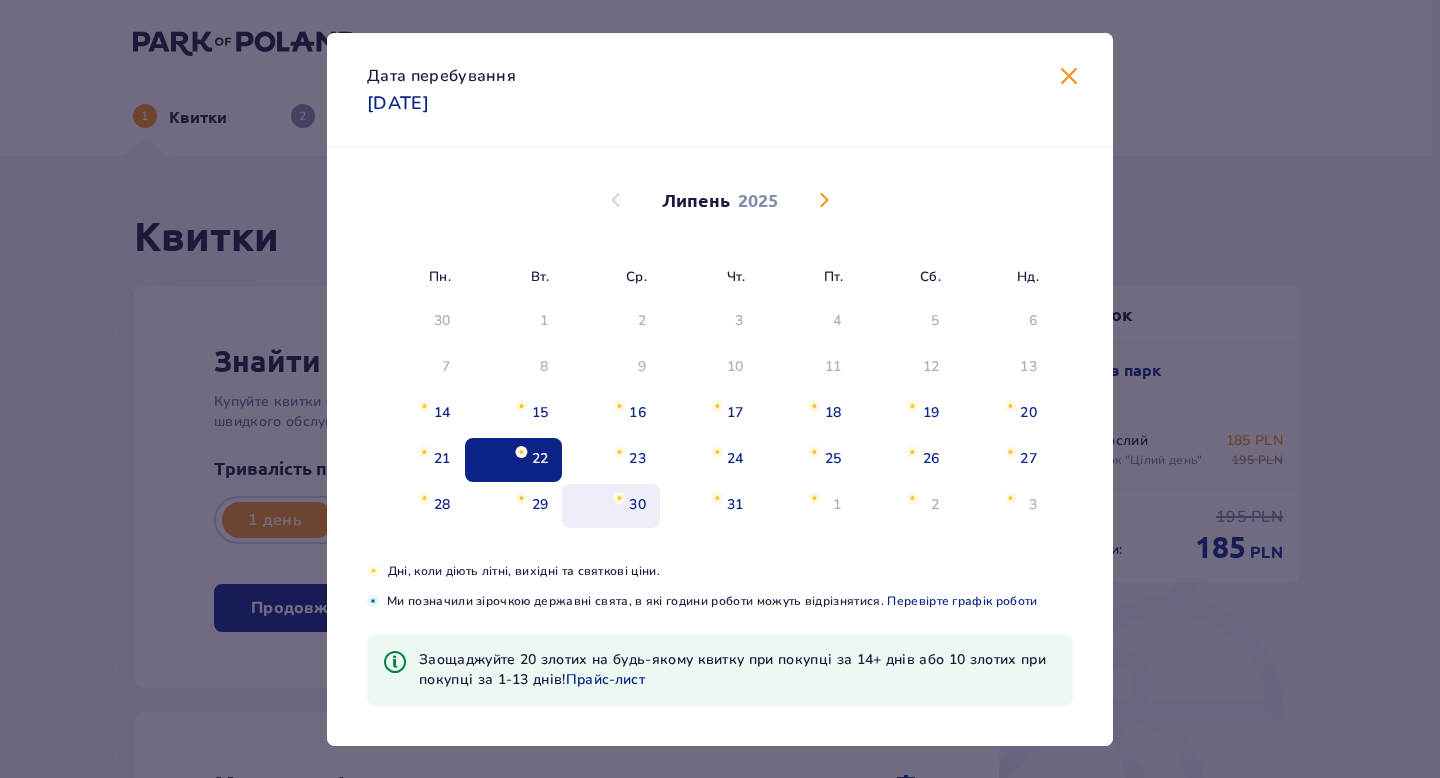 click on "30" at bounding box center (637, 505) 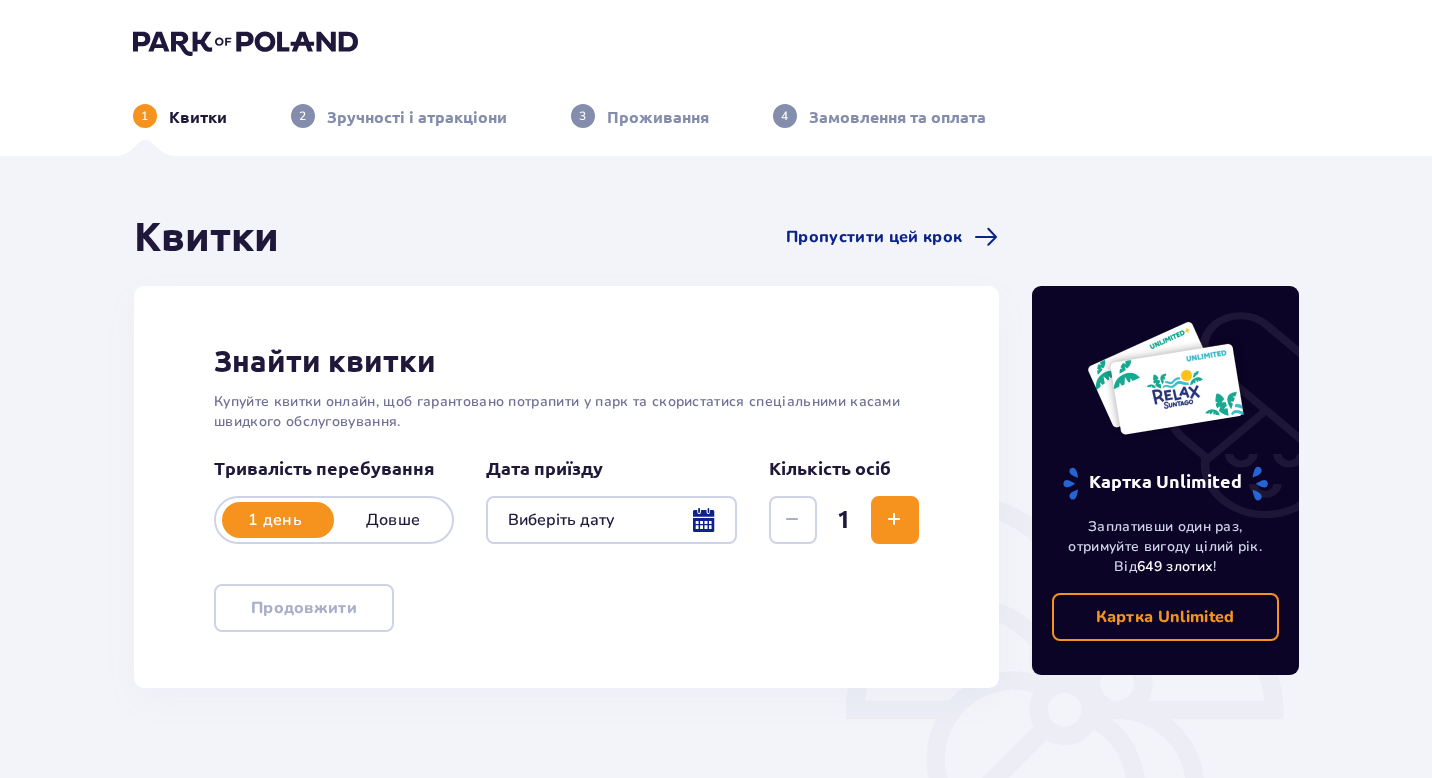 click at bounding box center [611, 520] 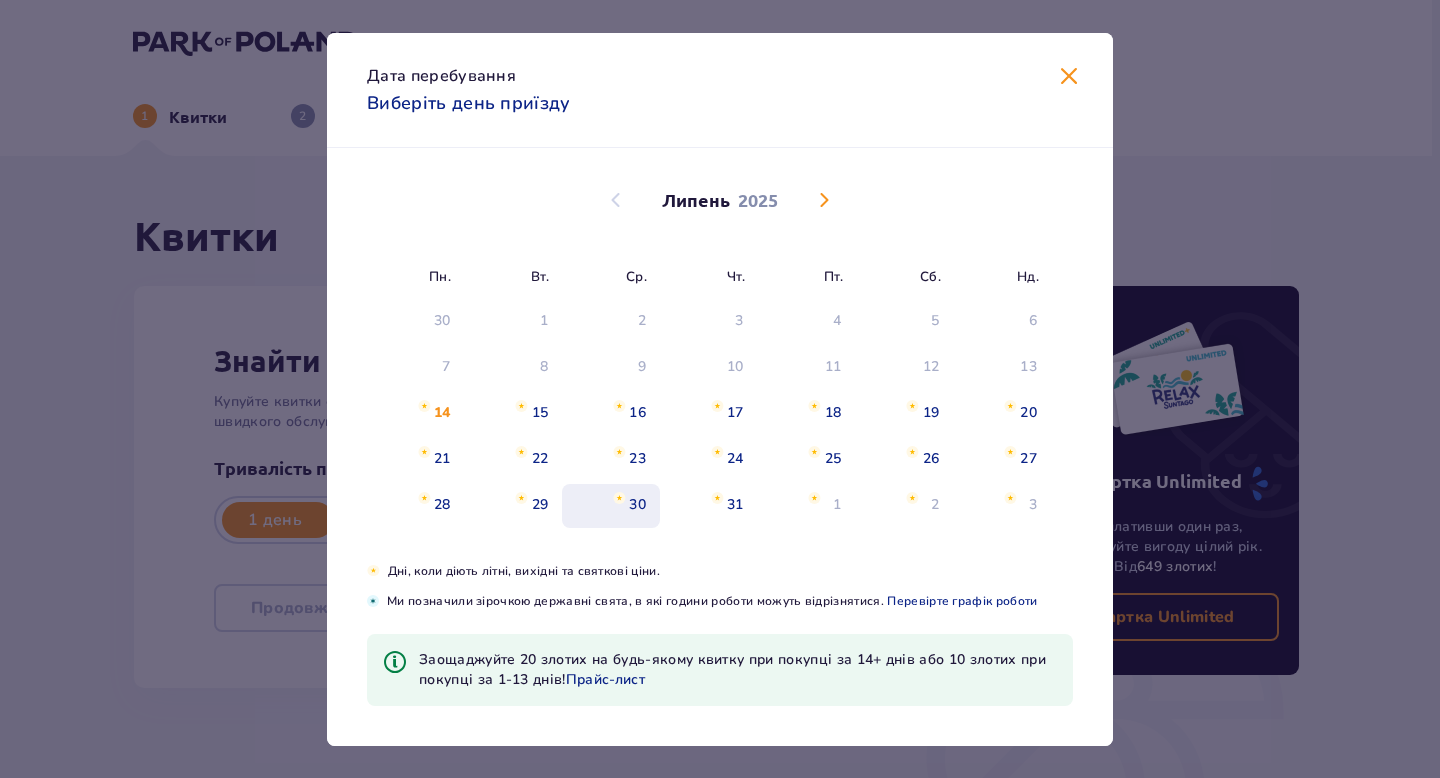 click on "30" at bounding box center (637, 505) 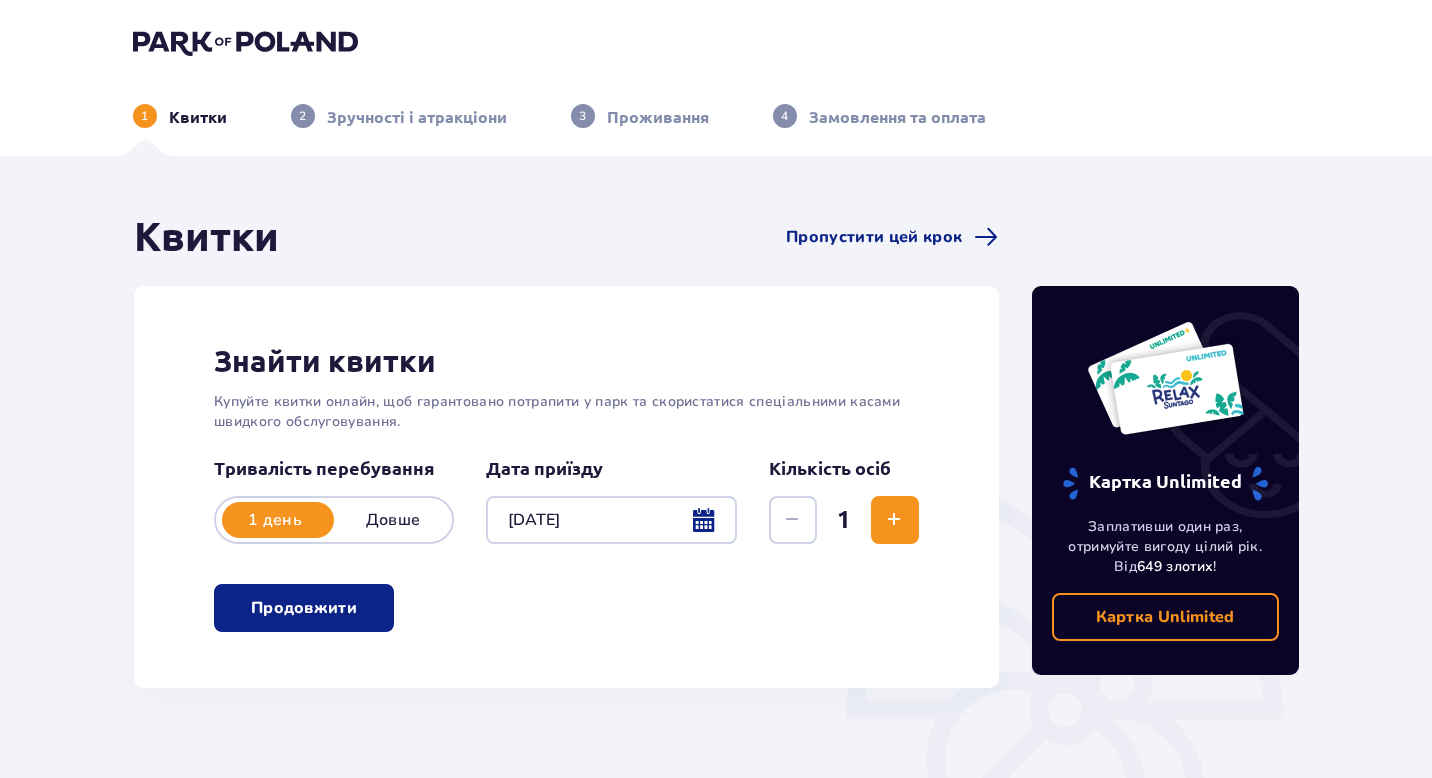 click on "Продовжити" at bounding box center (304, 608) 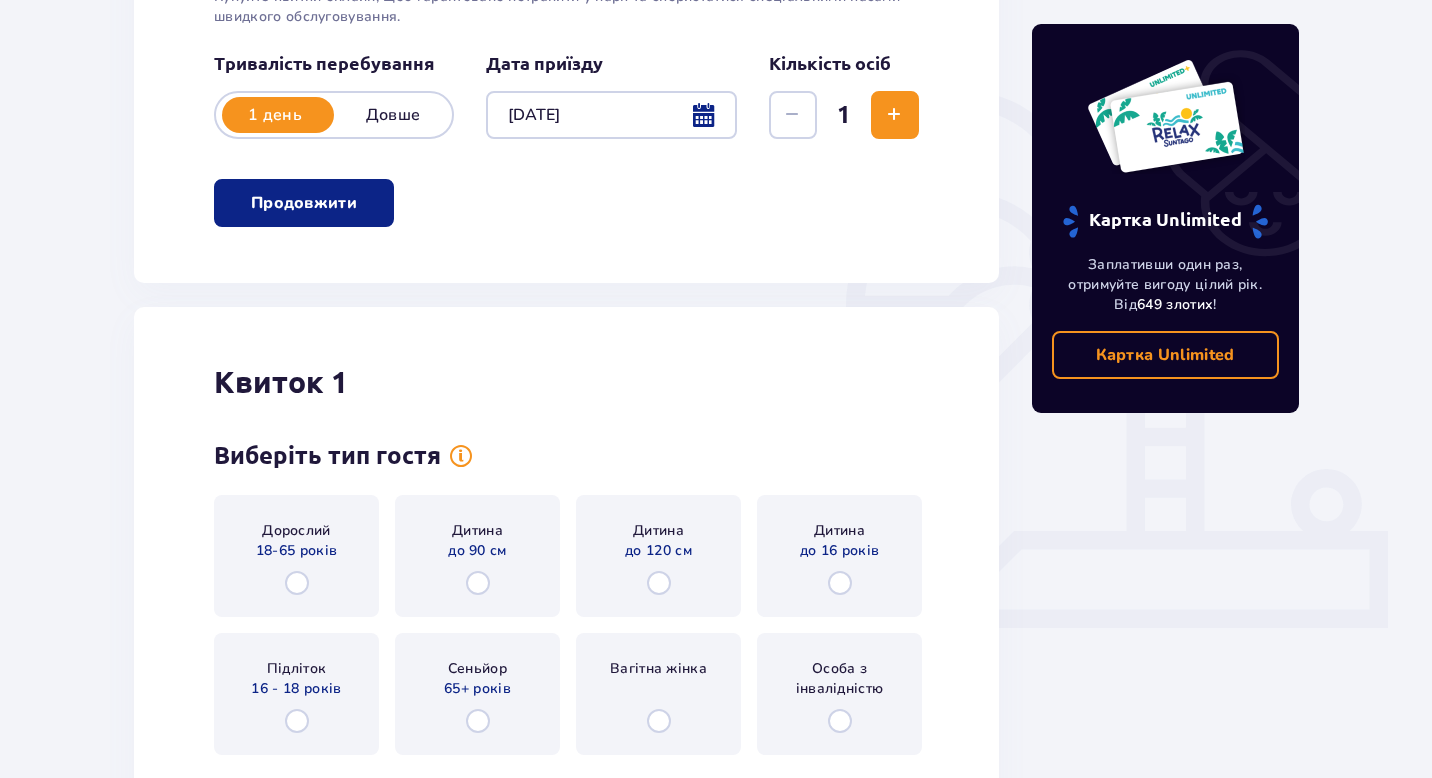 click at bounding box center [895, 115] 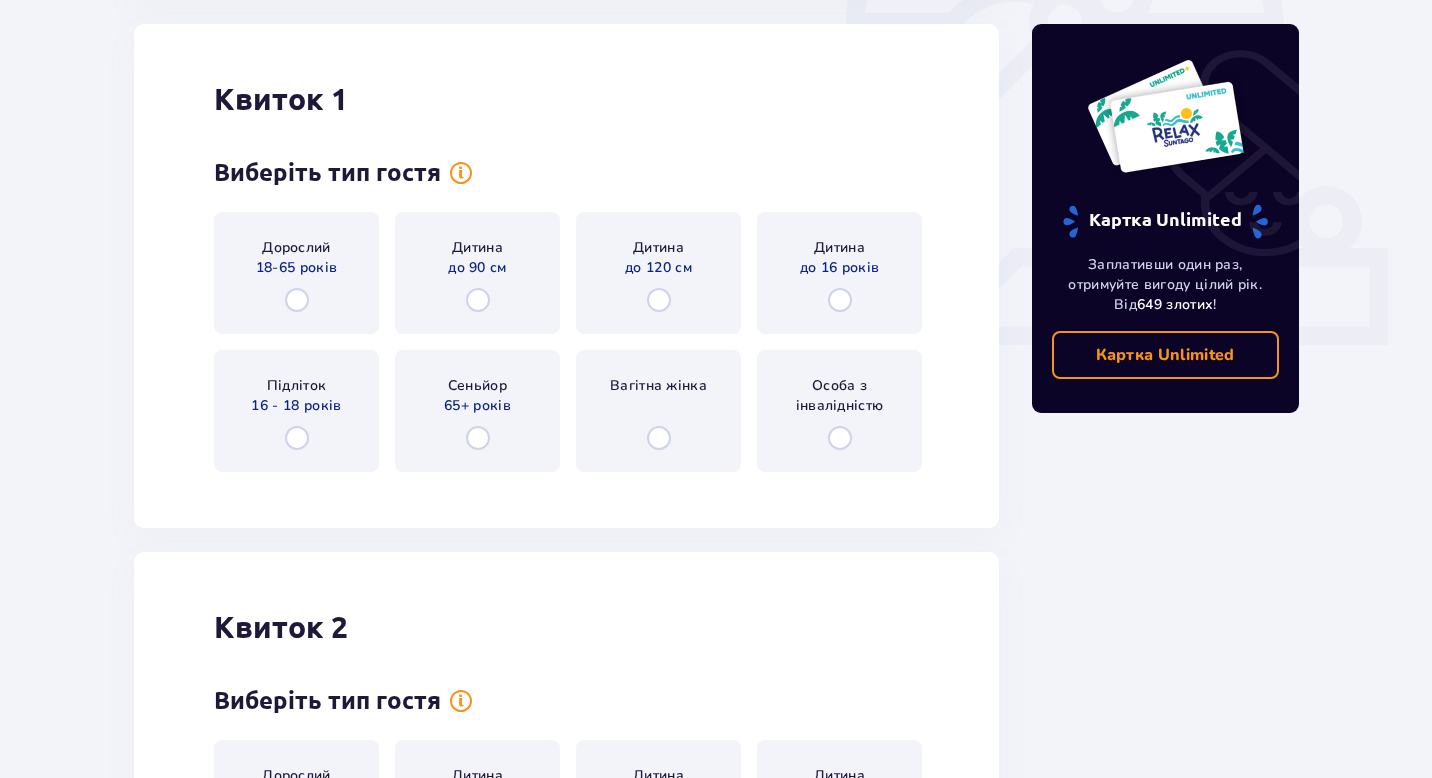 click on "Дорослий 18-65 років" at bounding box center (296, 273) 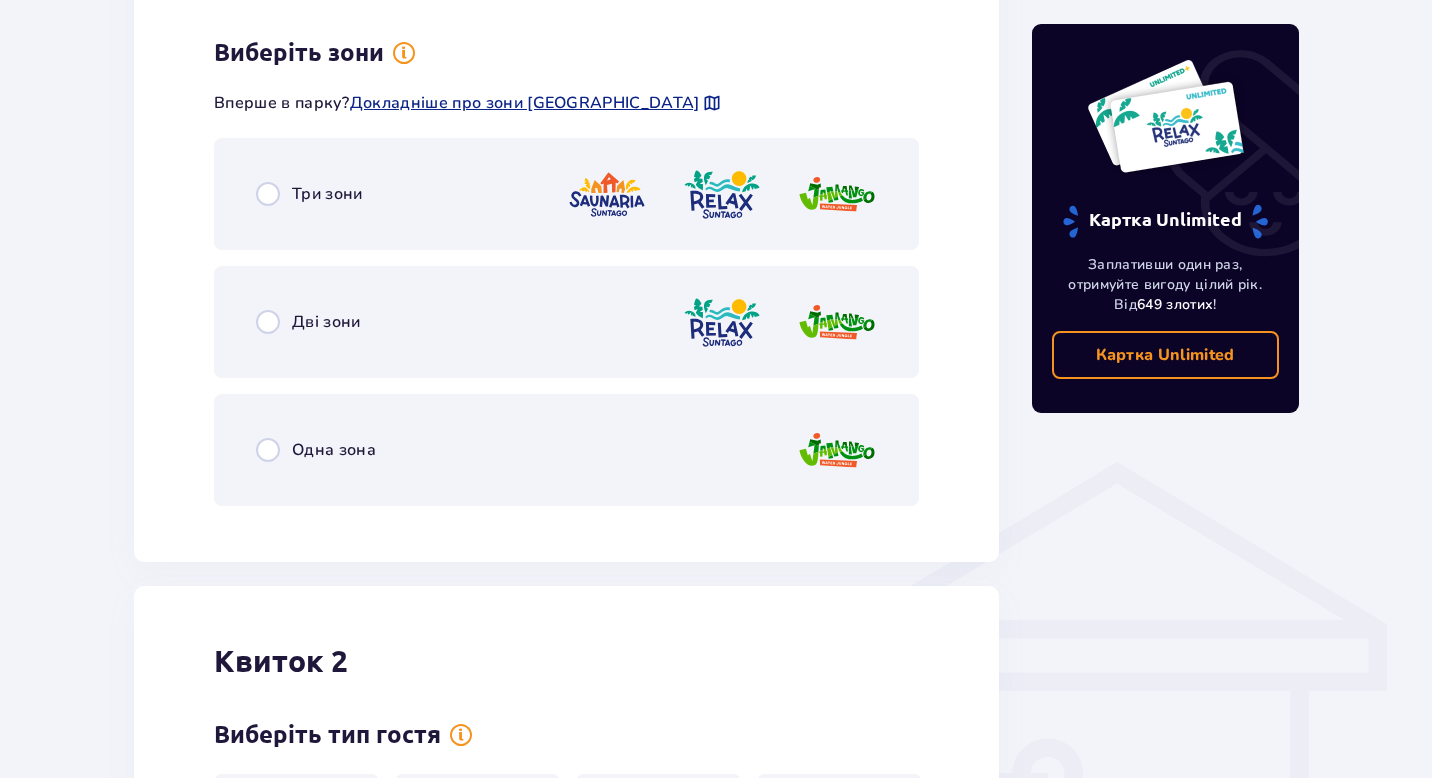 scroll, scrollTop: 1176, scrollLeft: 0, axis: vertical 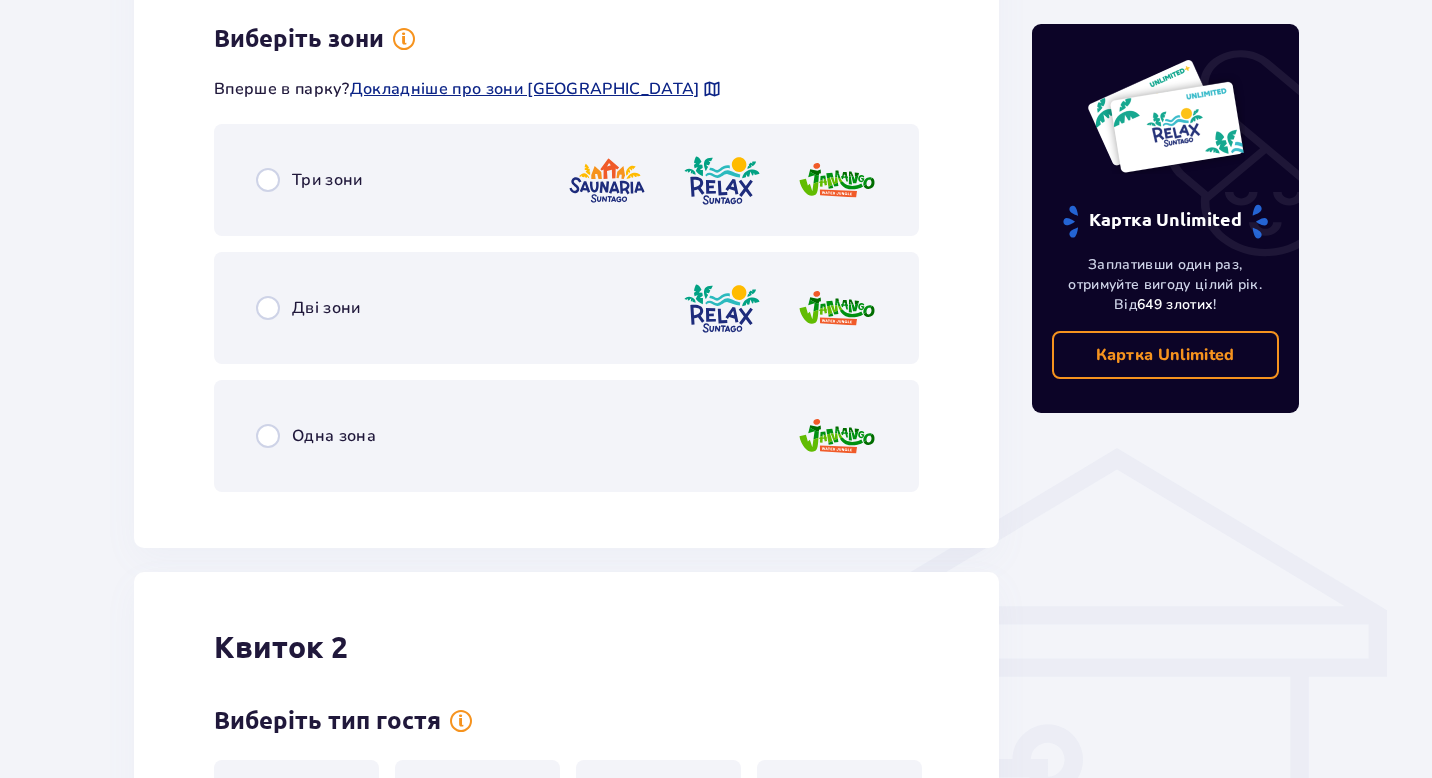click on "Дві зони" at bounding box center [566, 308] 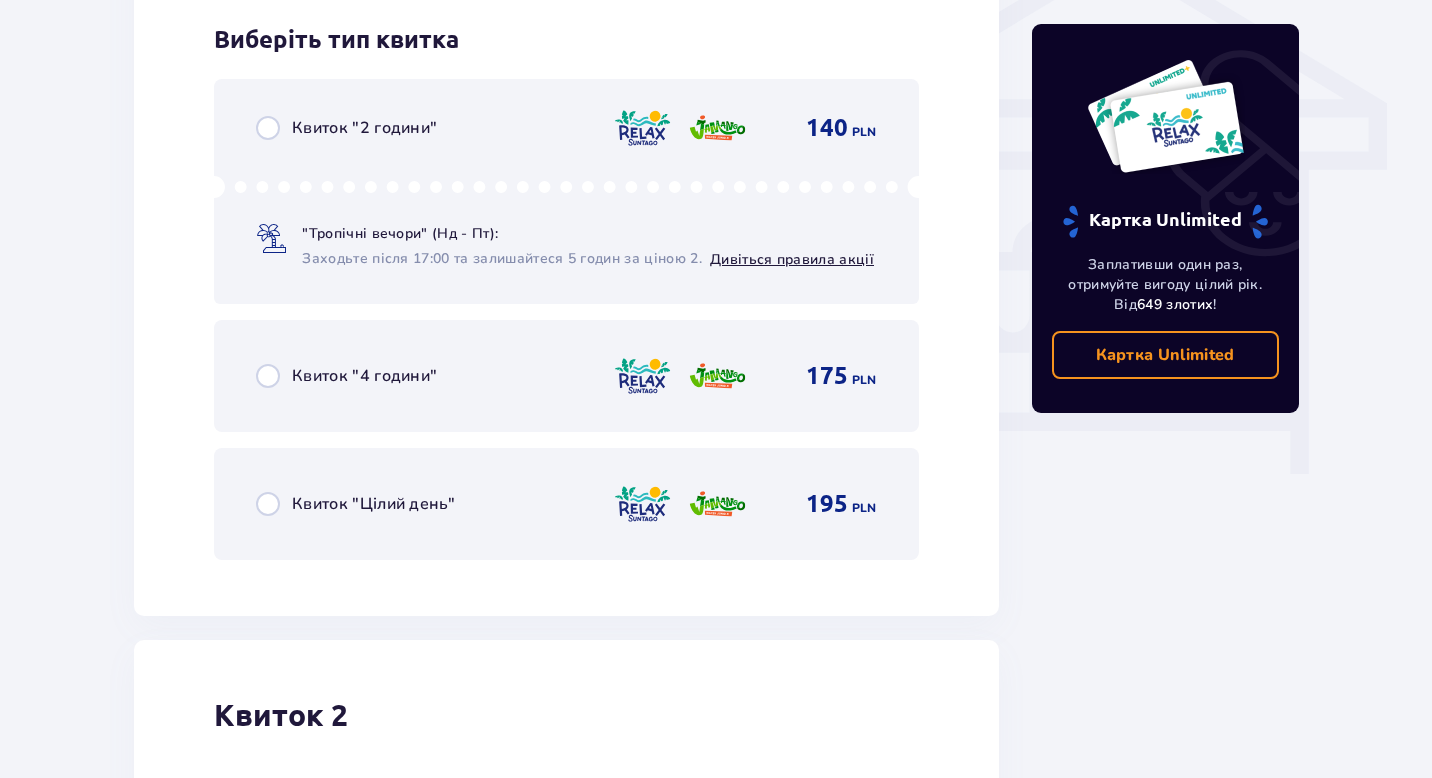 scroll, scrollTop: 1684, scrollLeft: 0, axis: vertical 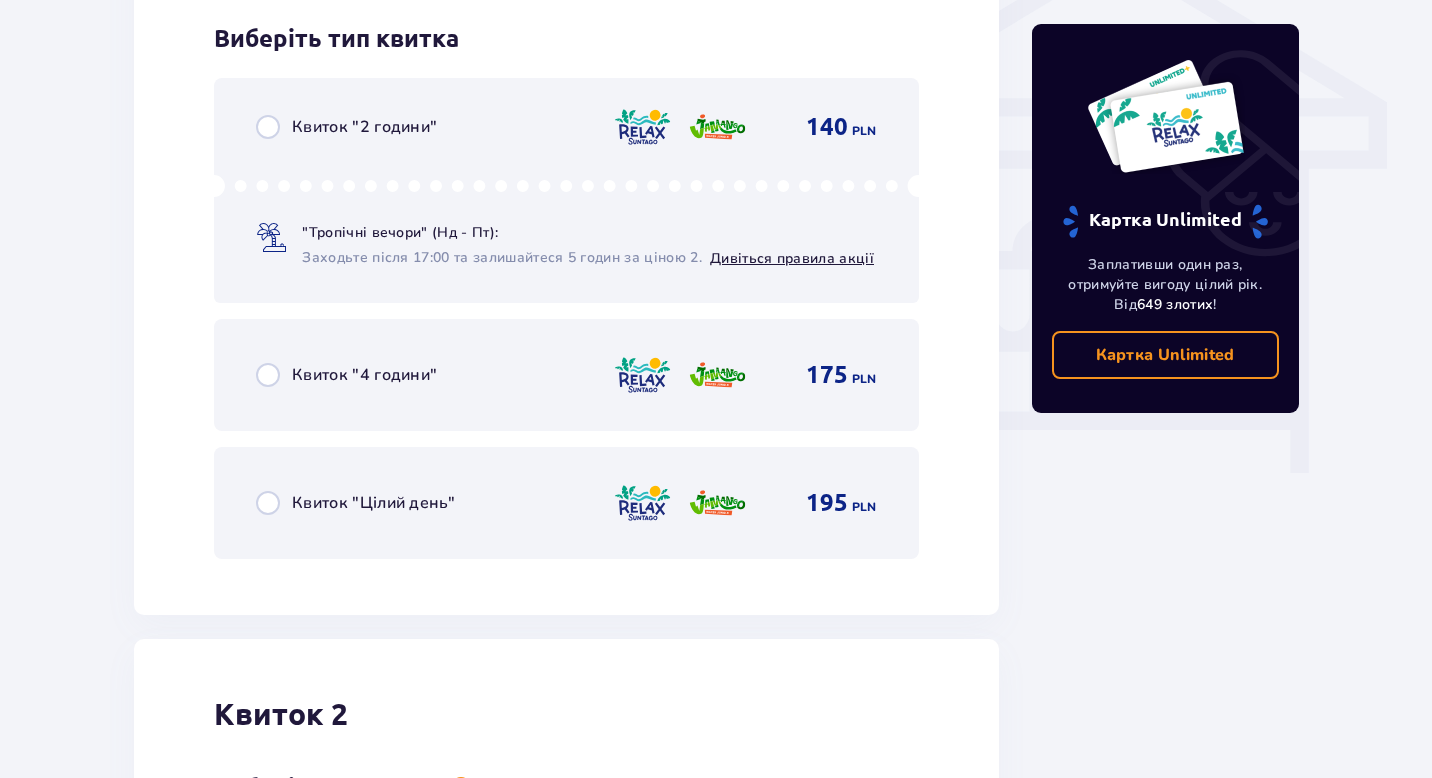 click on "Квиток "Цілий день"" at bounding box center [373, 503] 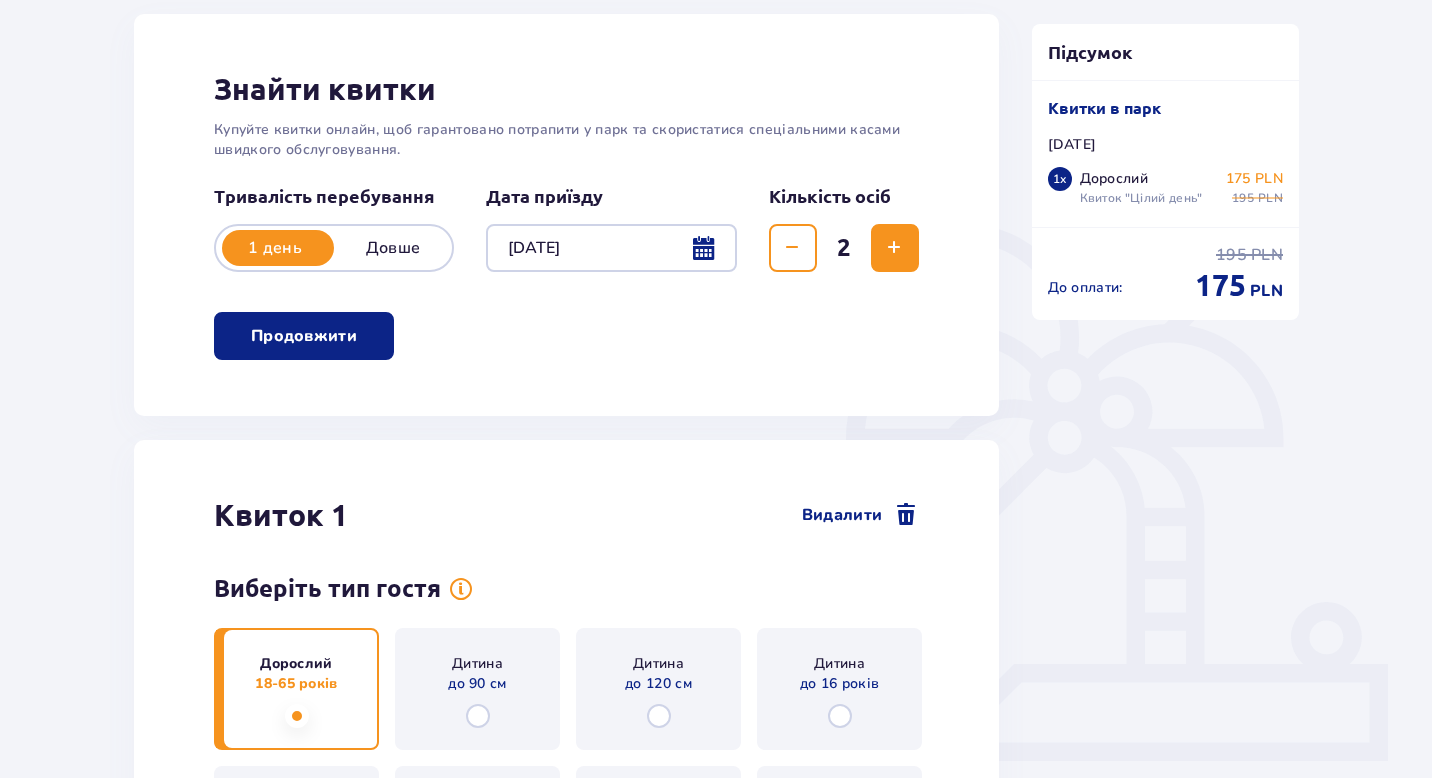 scroll, scrollTop: 0, scrollLeft: 0, axis: both 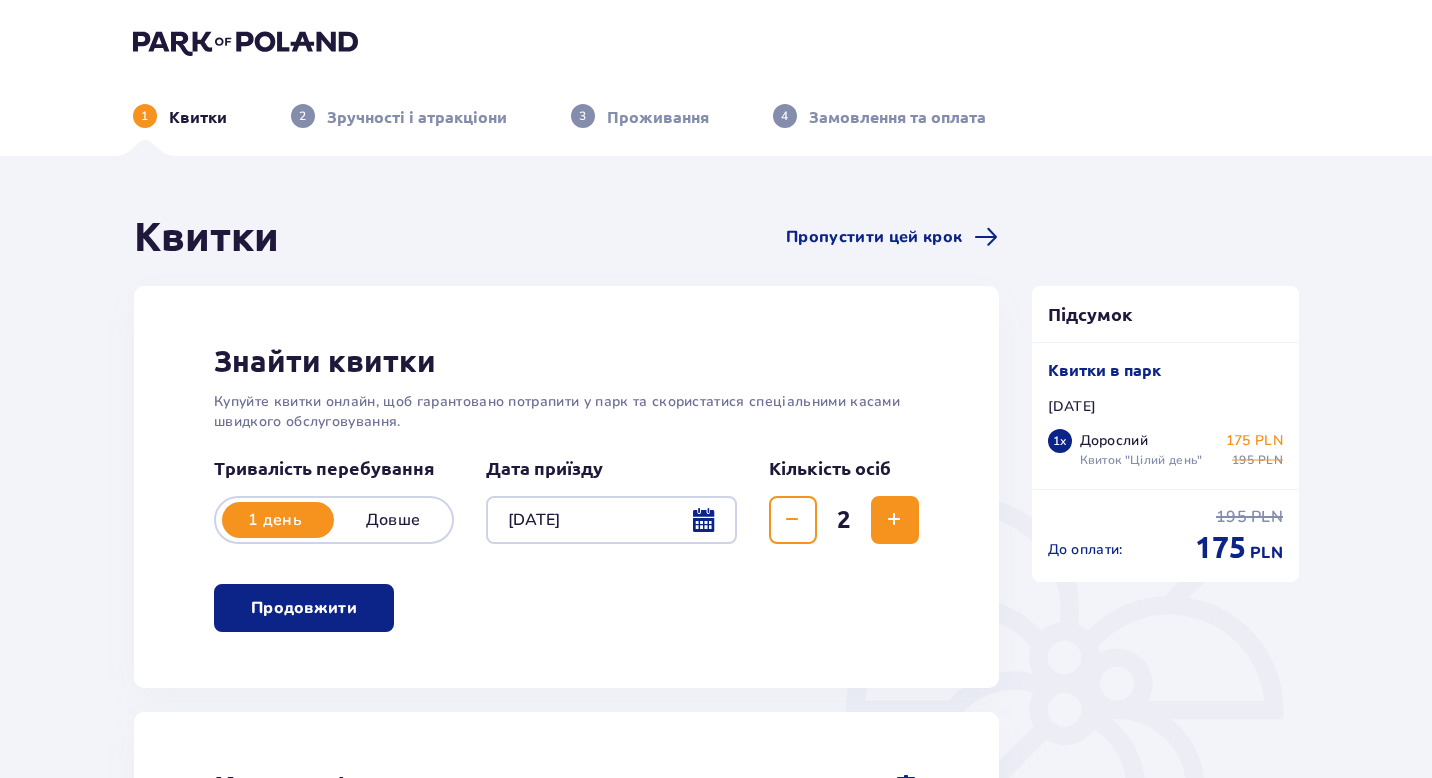 click at bounding box center [611, 520] 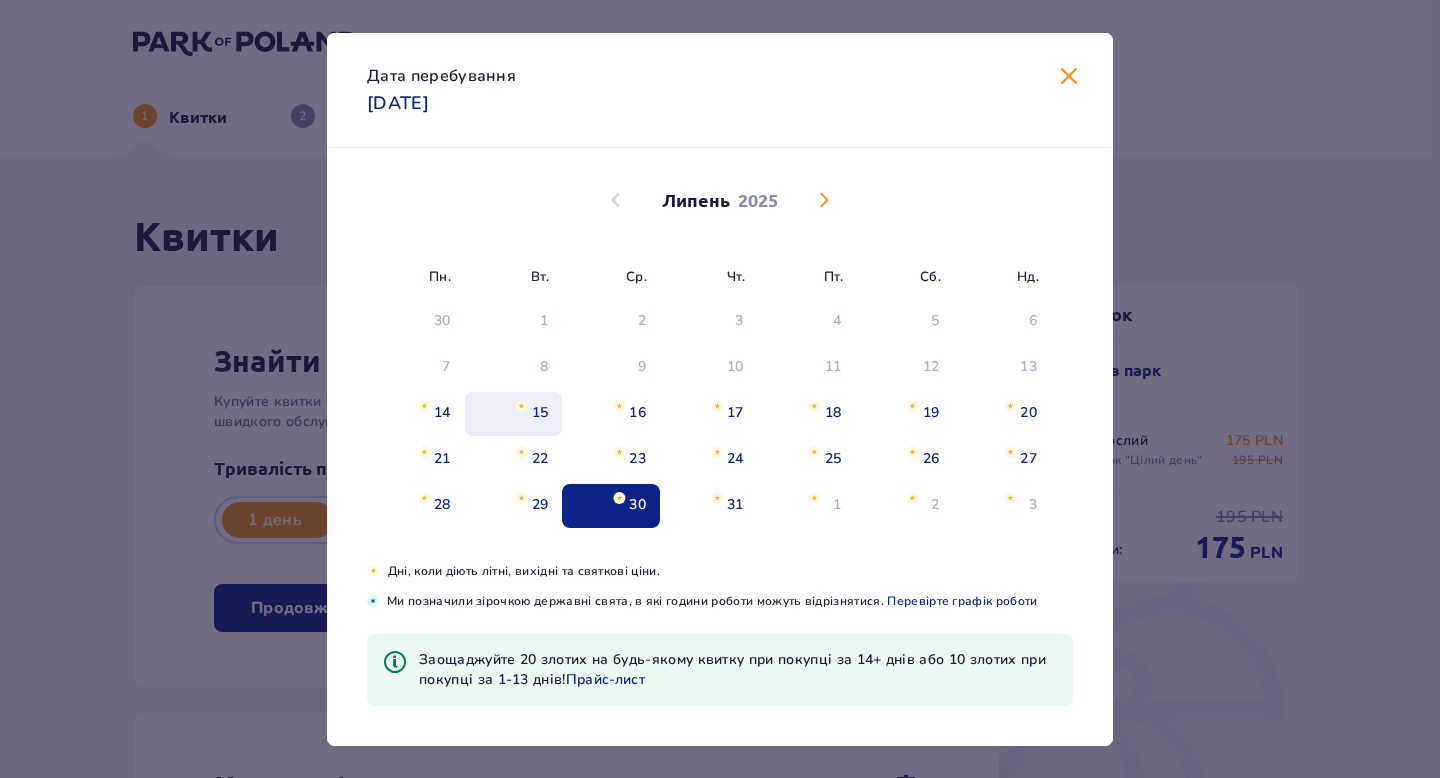 click on "15" at bounding box center [540, 413] 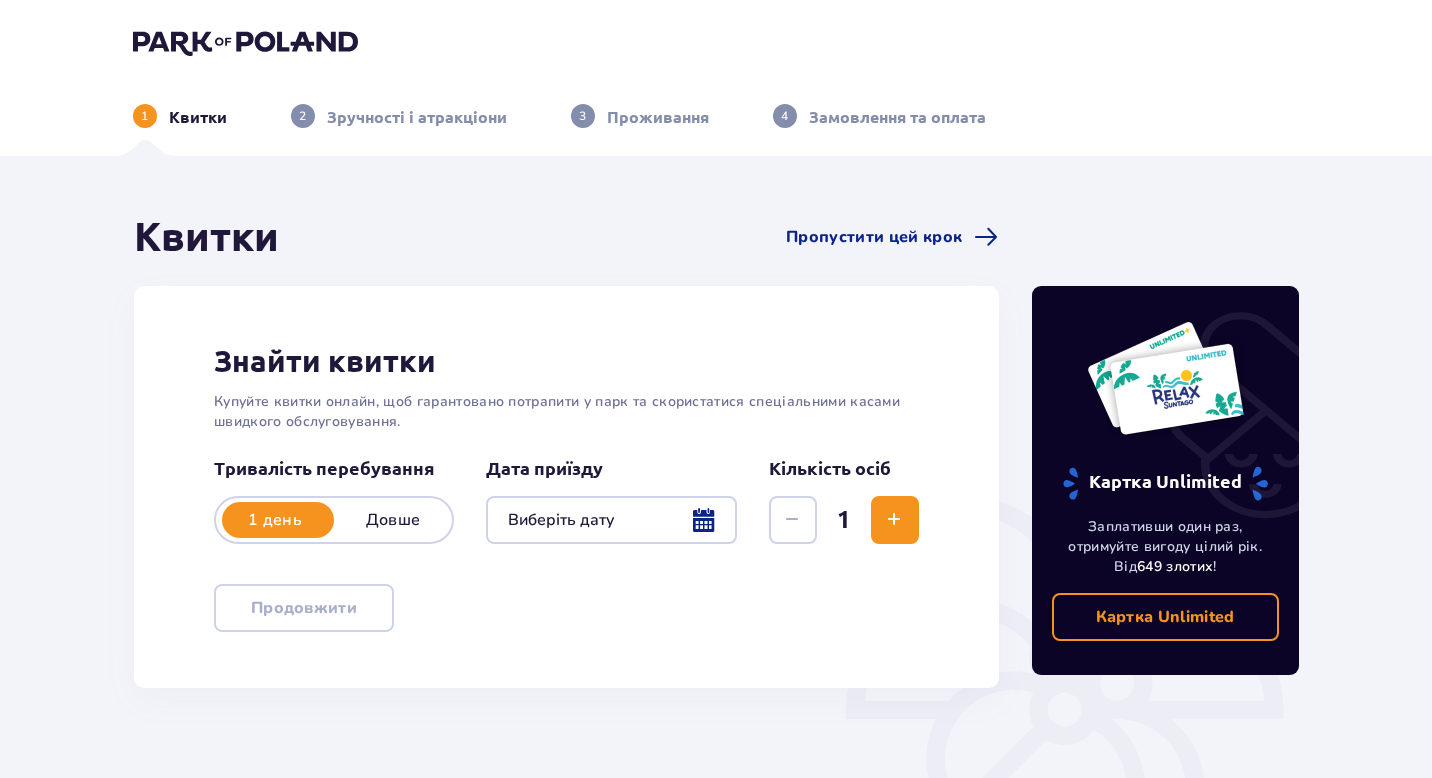 click at bounding box center [611, 520] 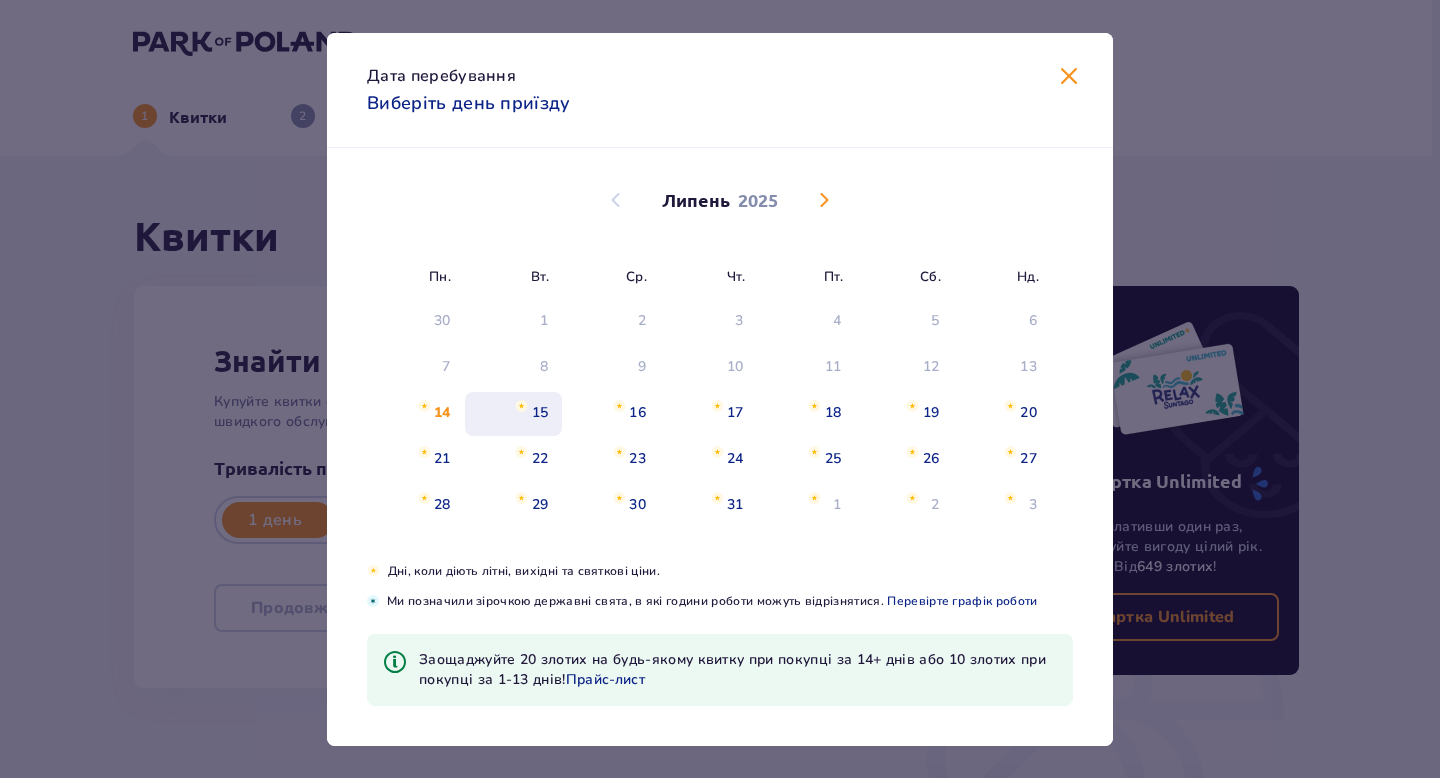 click on "15" at bounding box center (540, 413) 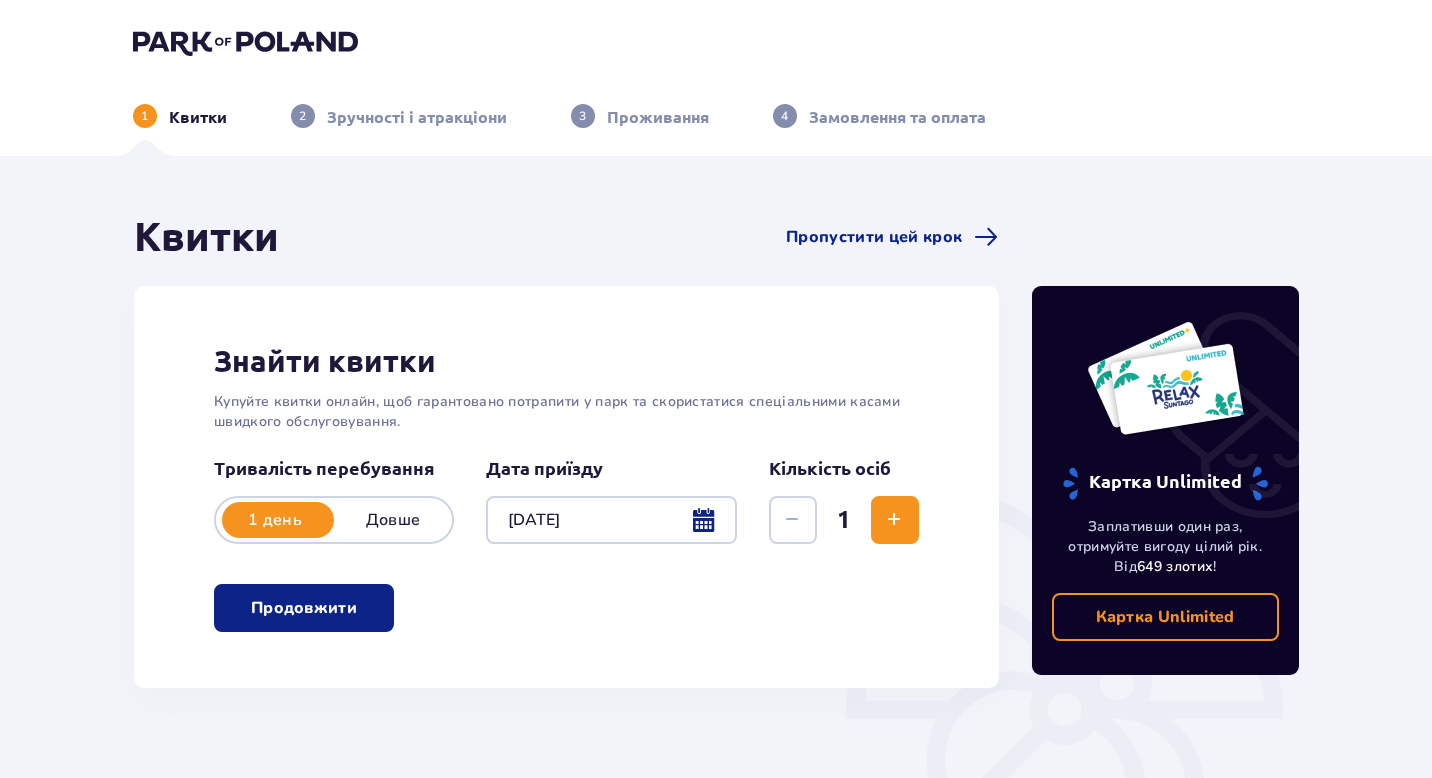 scroll, scrollTop: 261, scrollLeft: 0, axis: vertical 